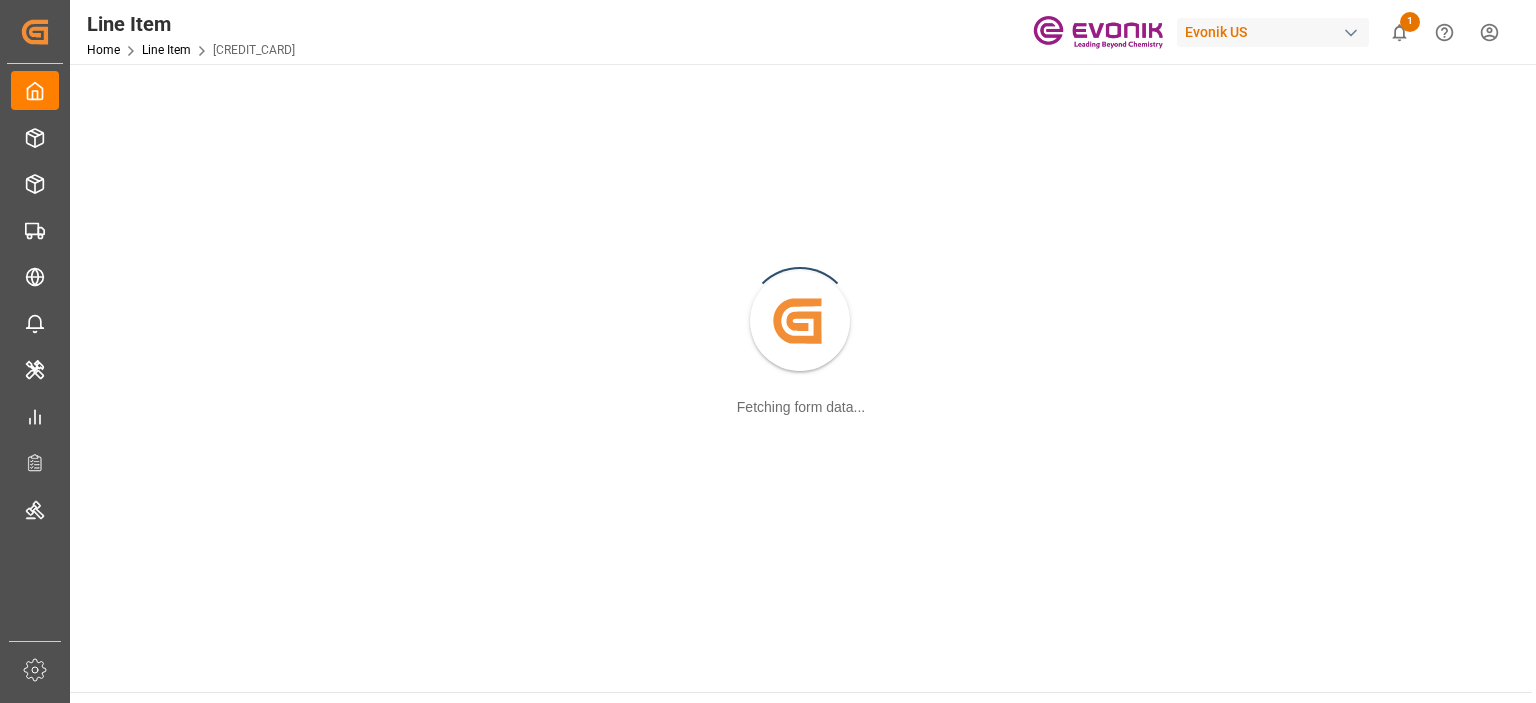 scroll, scrollTop: 0, scrollLeft: 0, axis: both 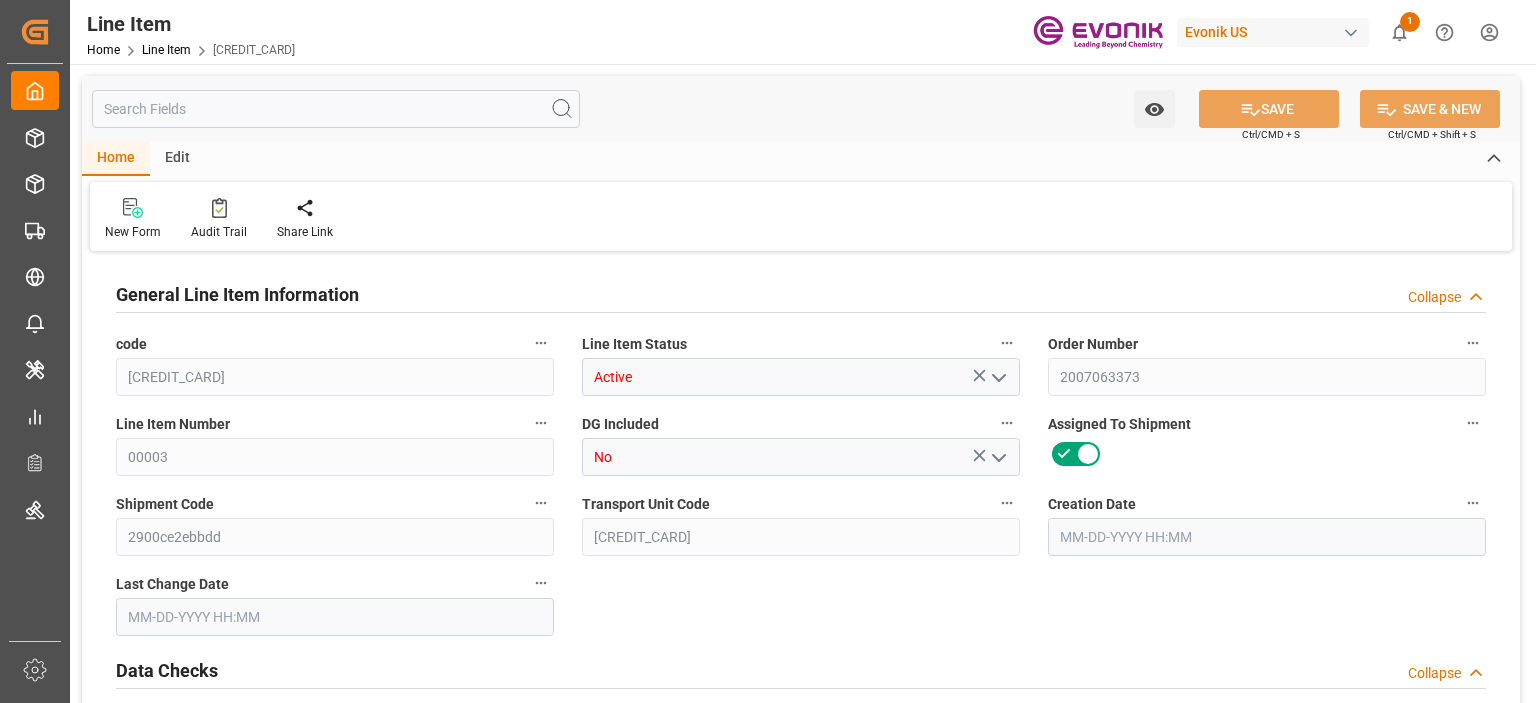 type on "20" 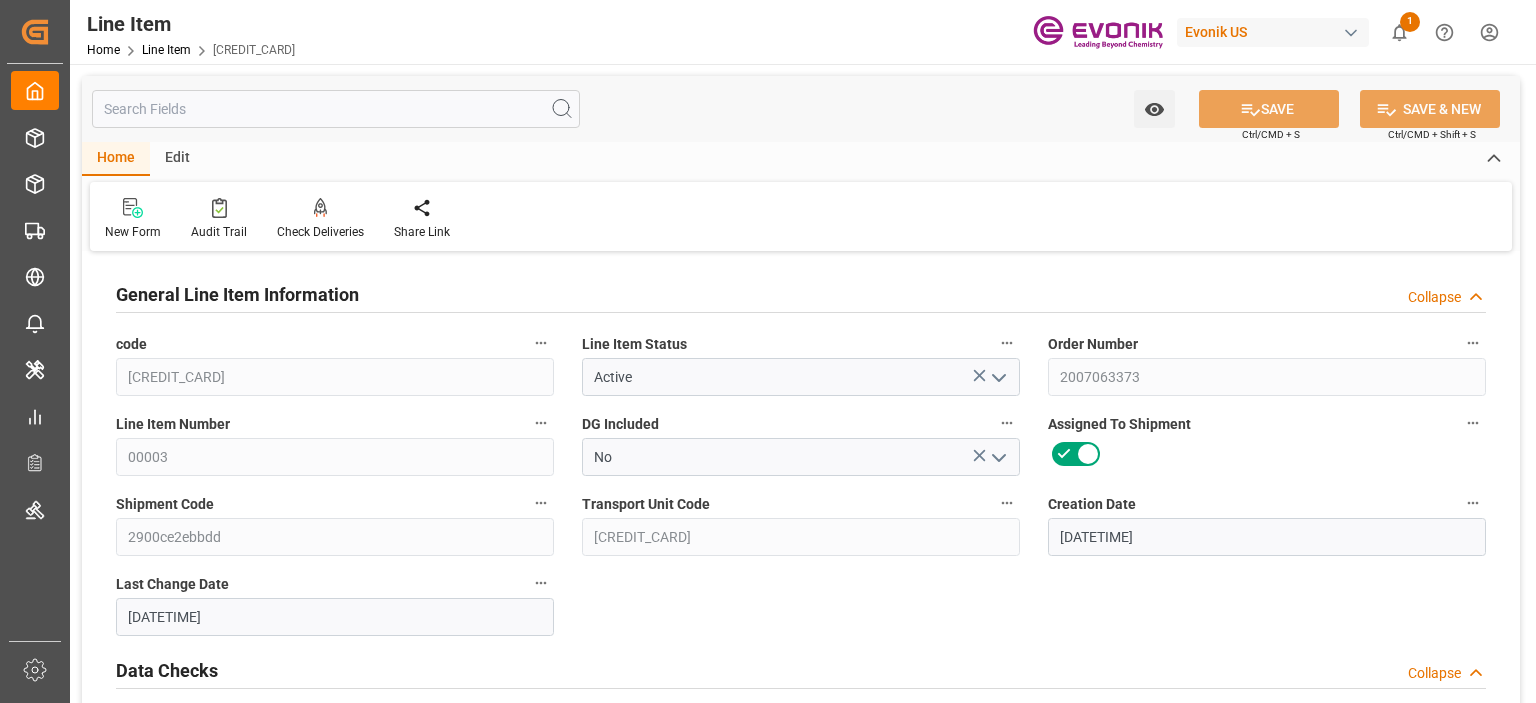 type on "[DATE] [TIME]" 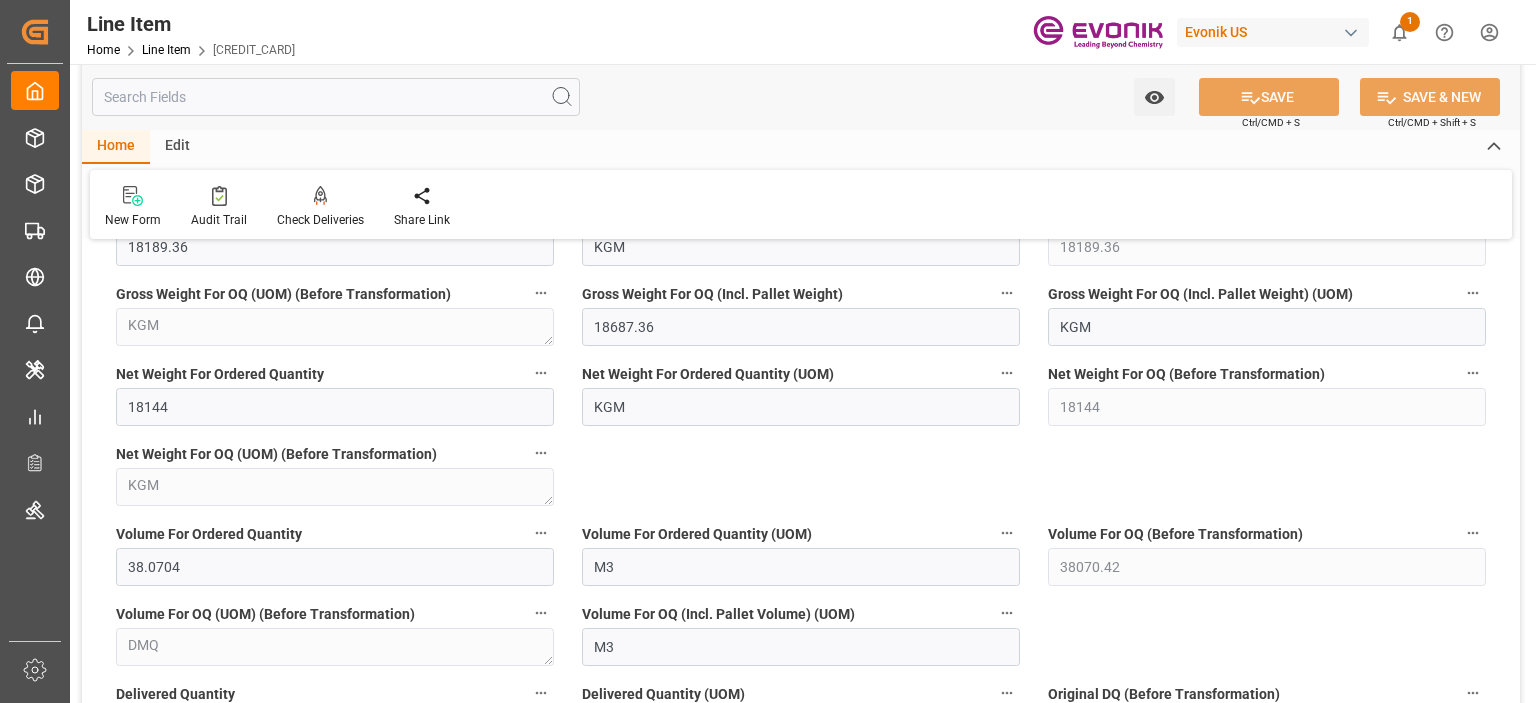 scroll, scrollTop: 2100, scrollLeft: 0, axis: vertical 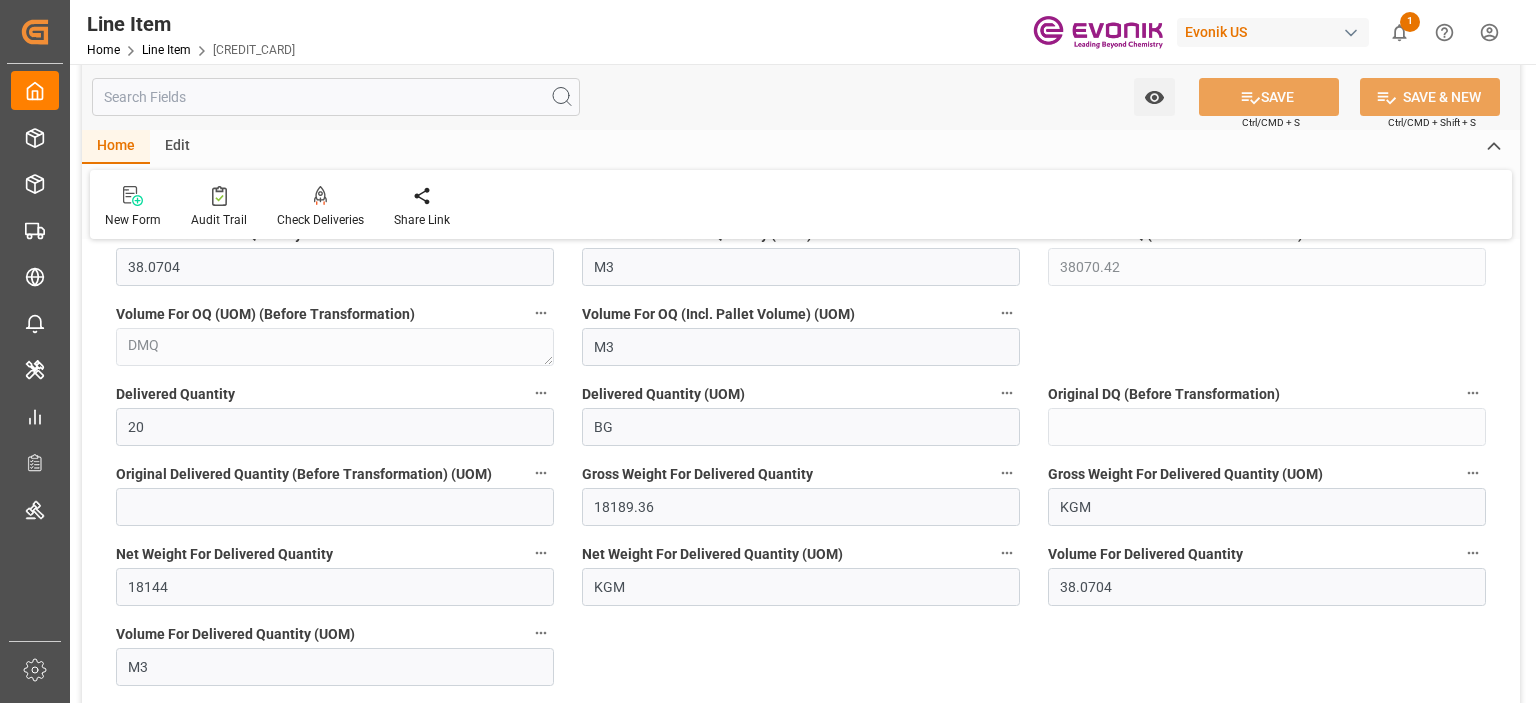 click at bounding box center (336, 97) 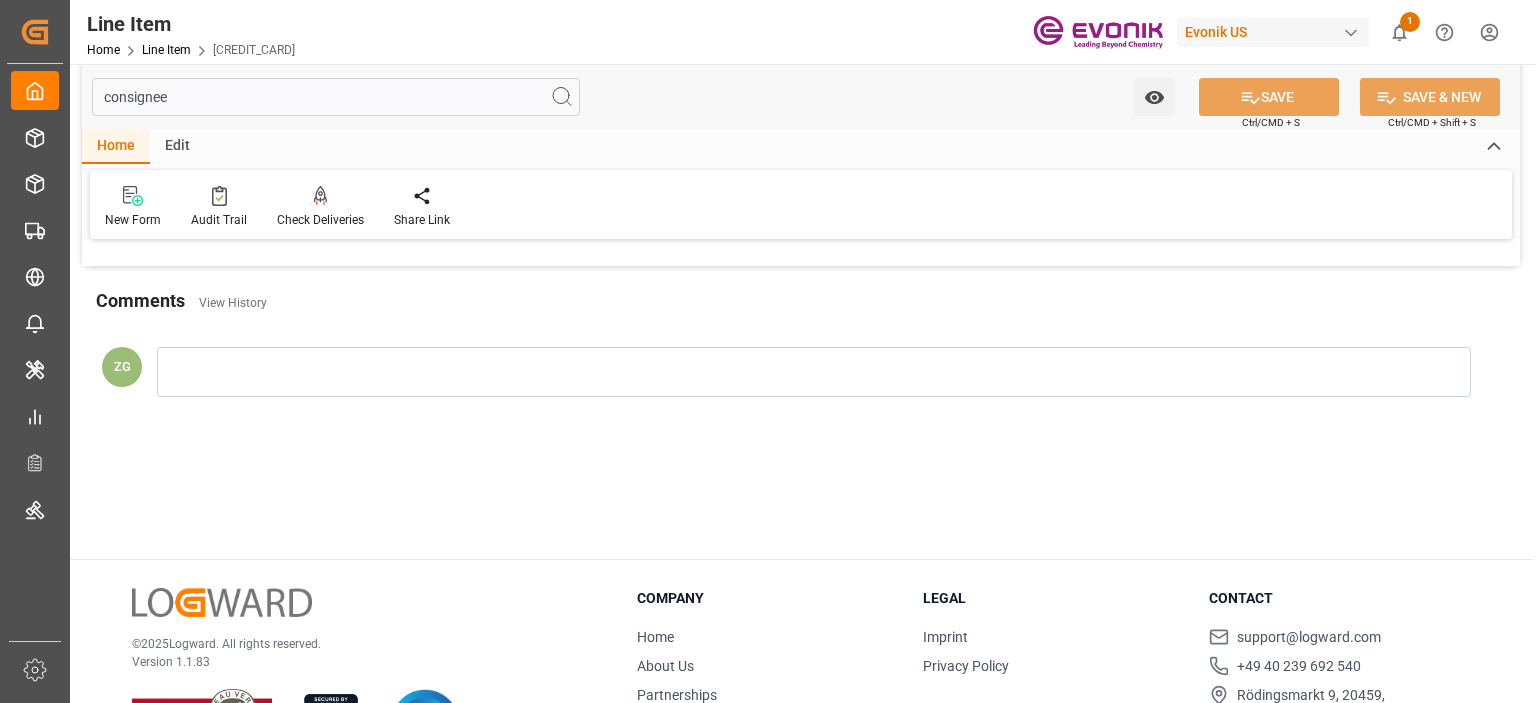 scroll, scrollTop: 0, scrollLeft: 0, axis: both 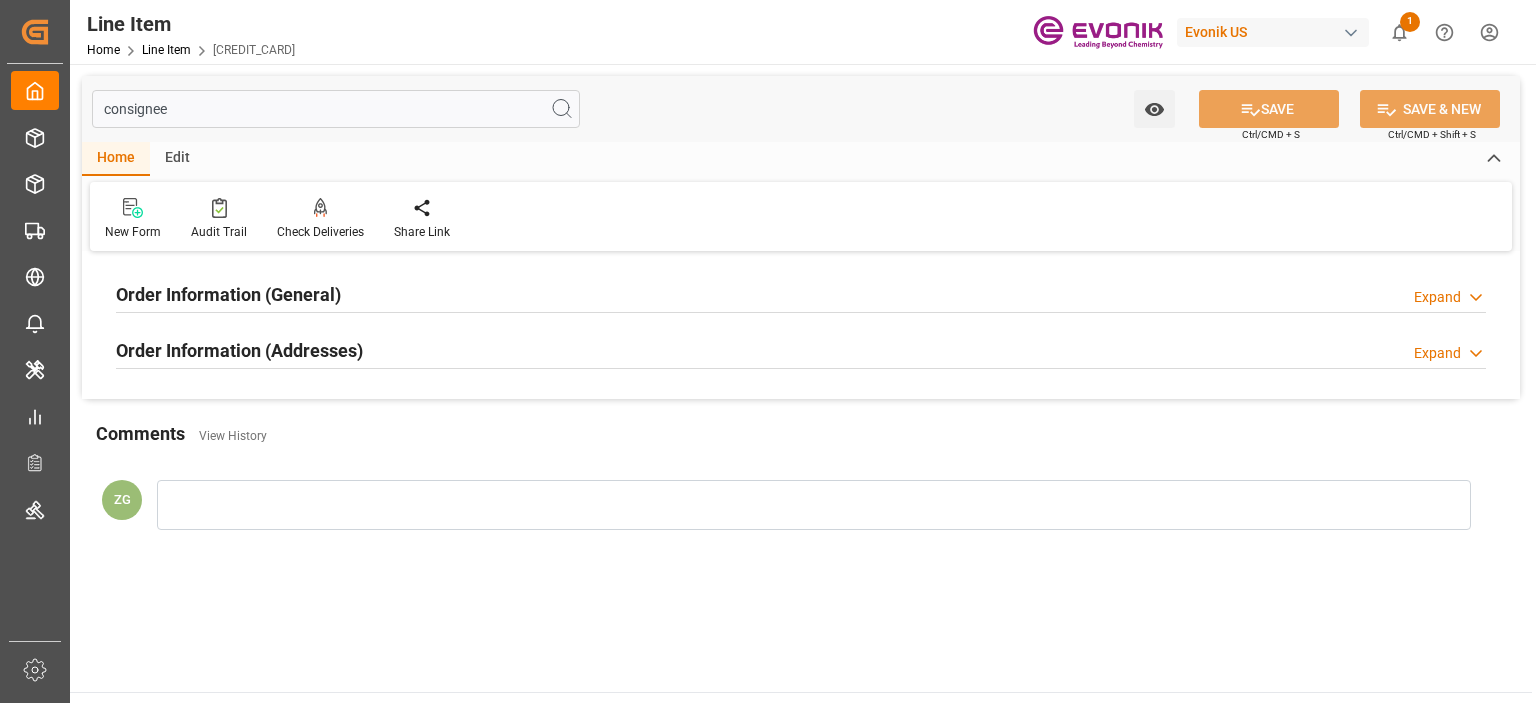 type on "consignee" 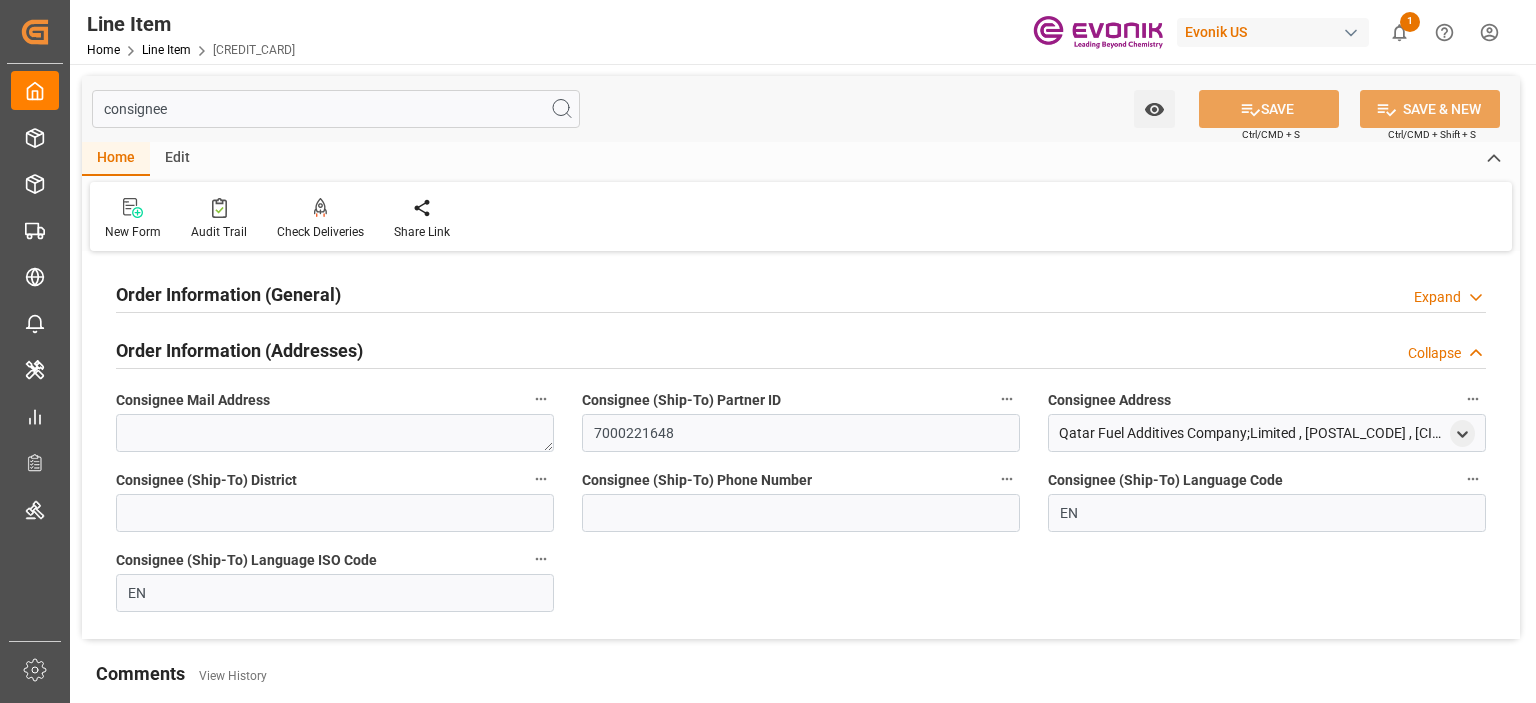 click on "Order Information (General)" at bounding box center (228, 294) 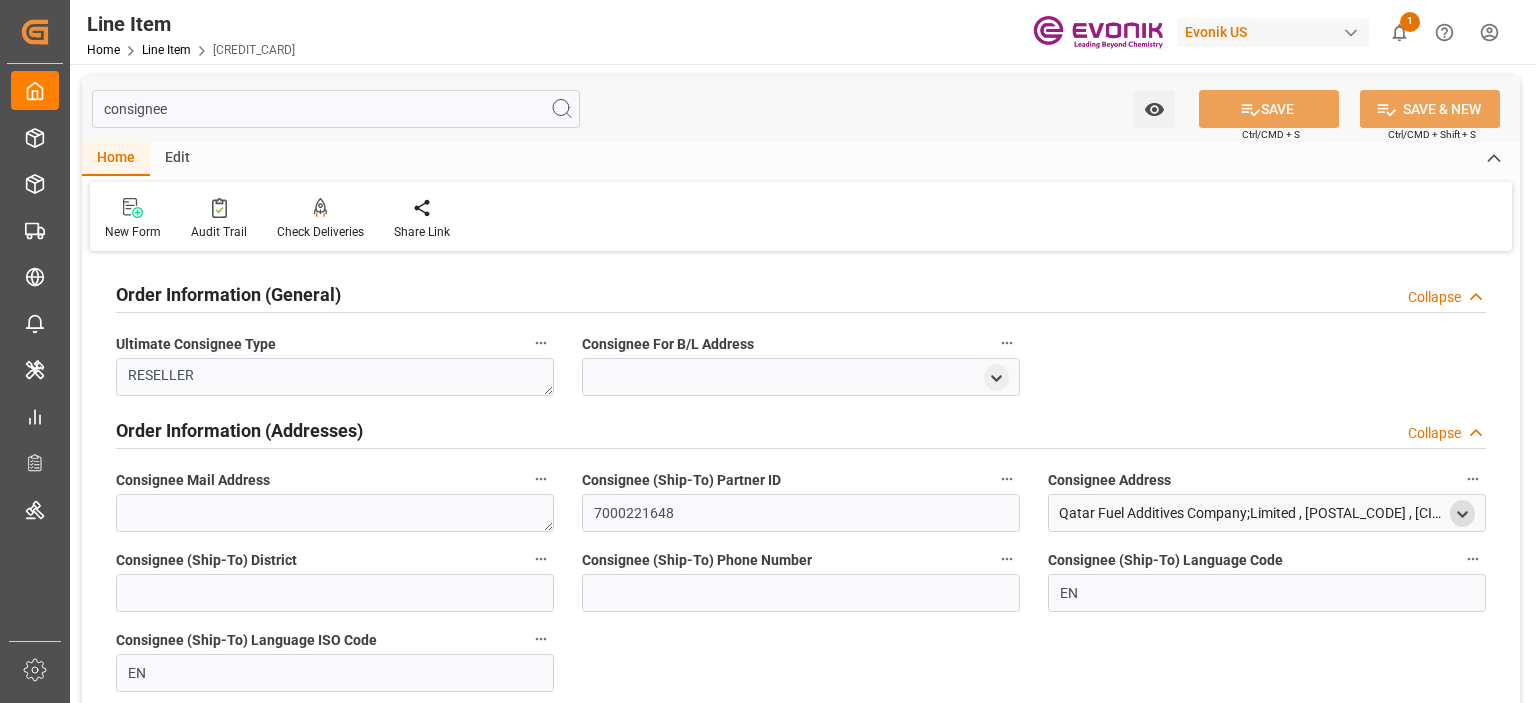 click 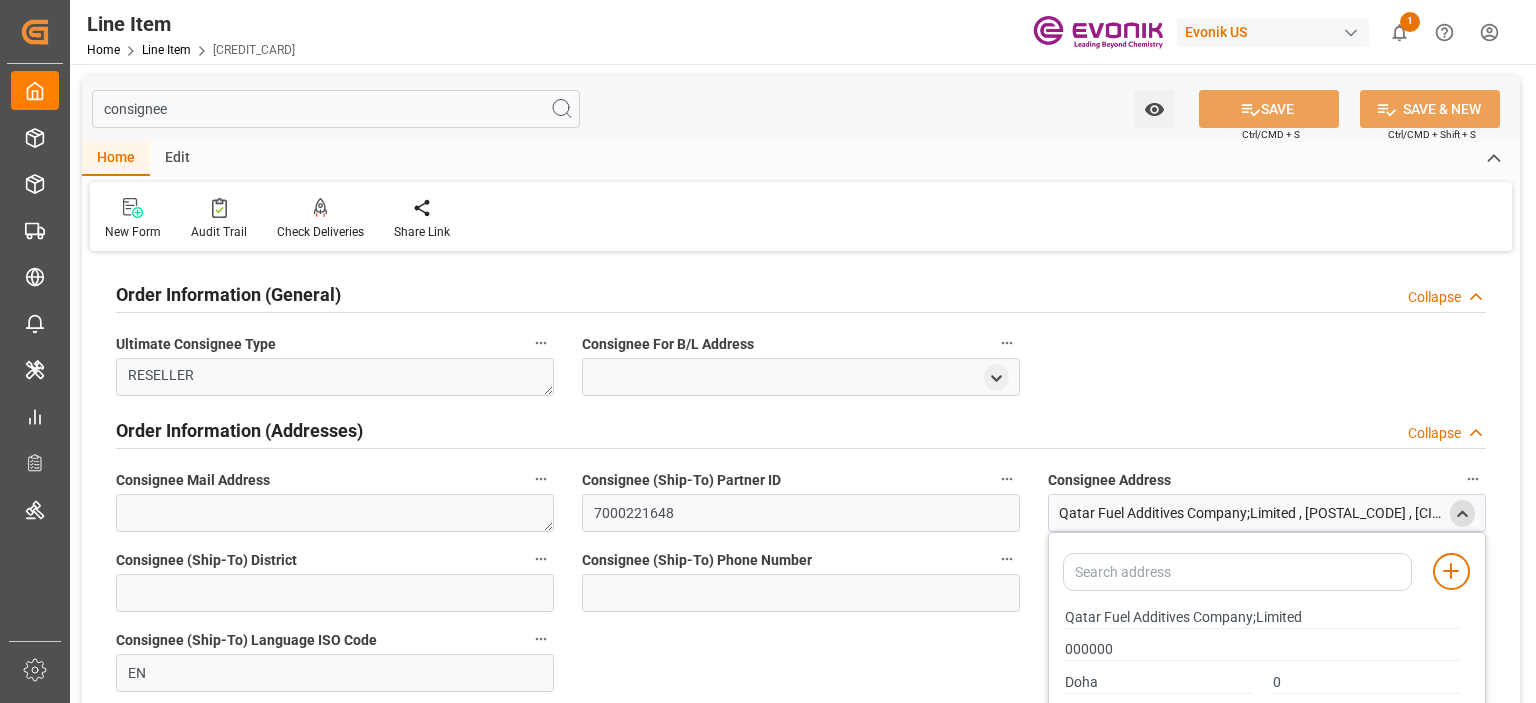 scroll, scrollTop: 100, scrollLeft: 0, axis: vertical 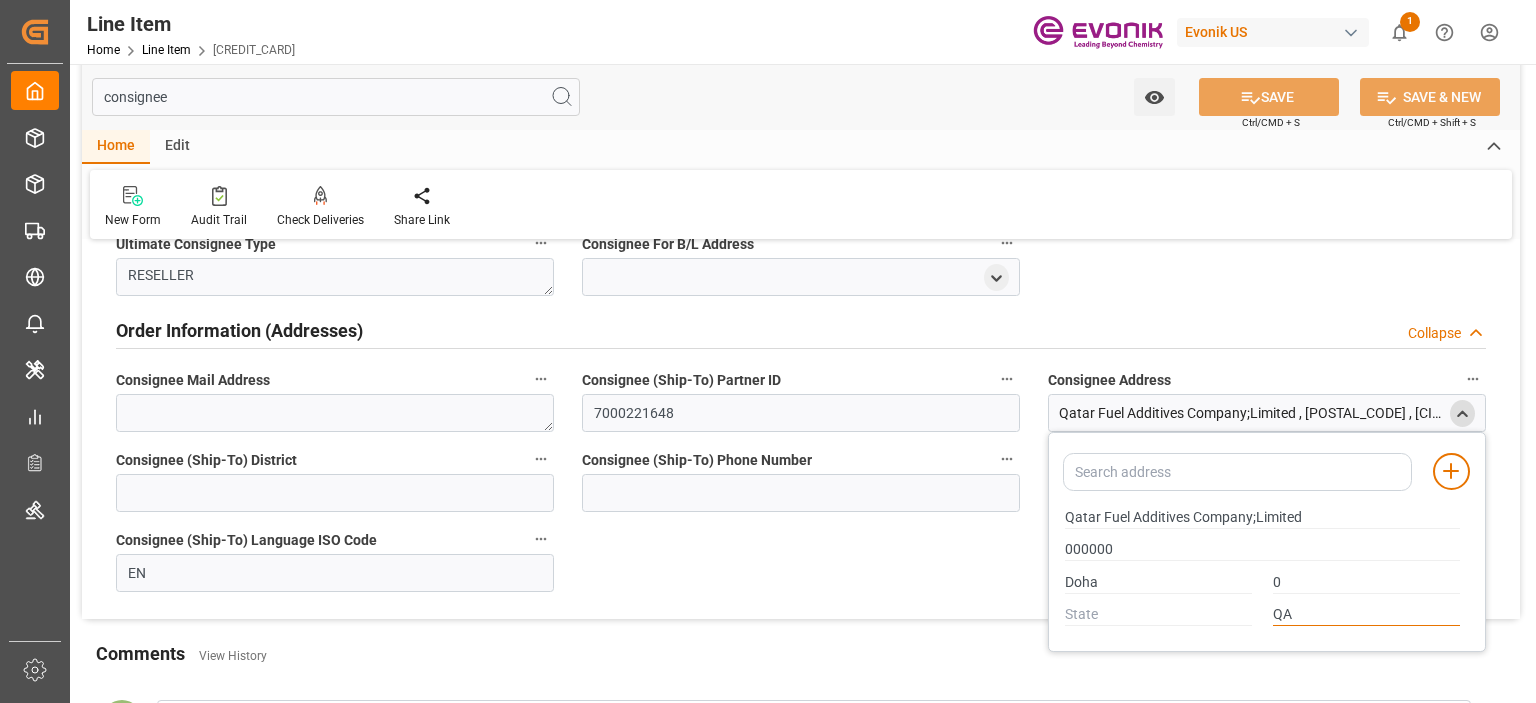 click on "QA" at bounding box center (1366, 615) 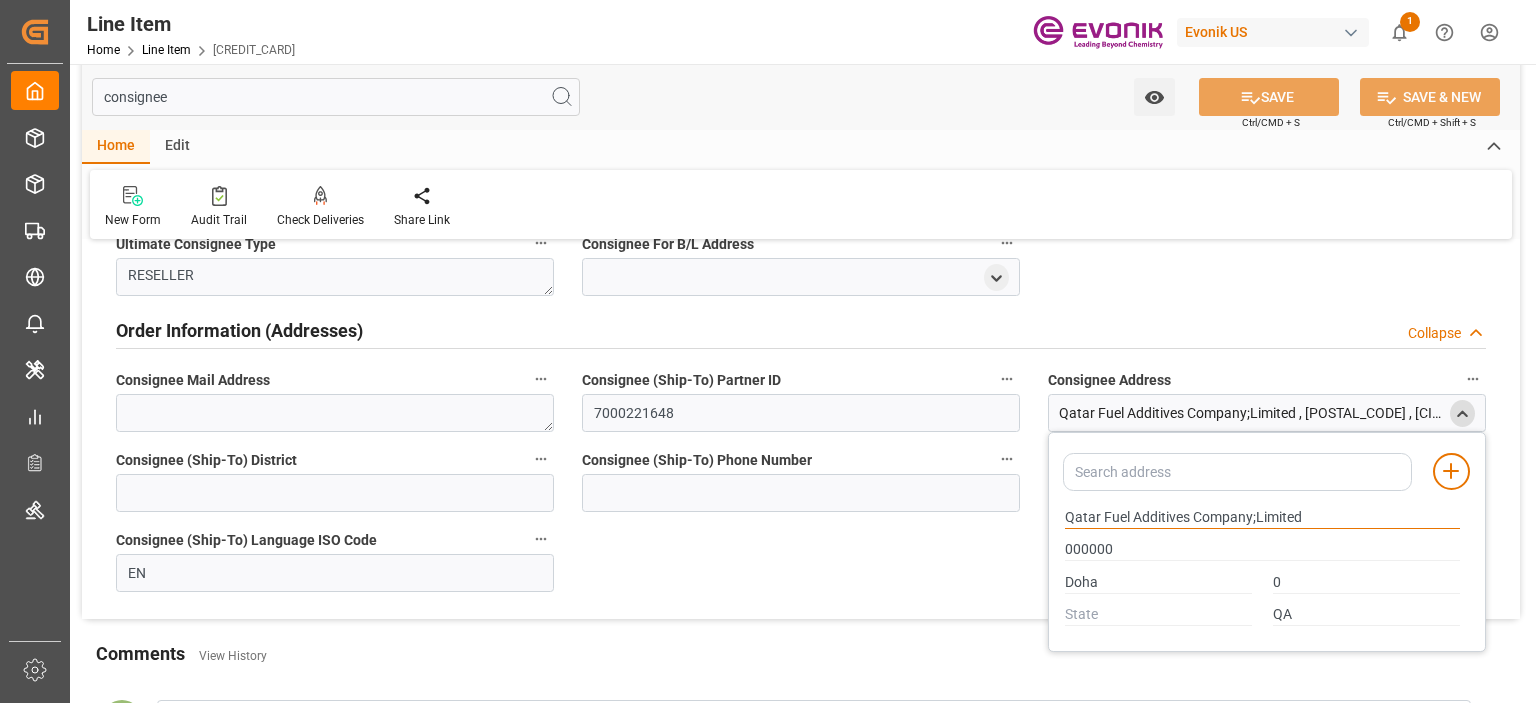 drag, startPoint x: 1065, startPoint y: 515, endPoint x: 1188, endPoint y: 513, distance: 123.01626 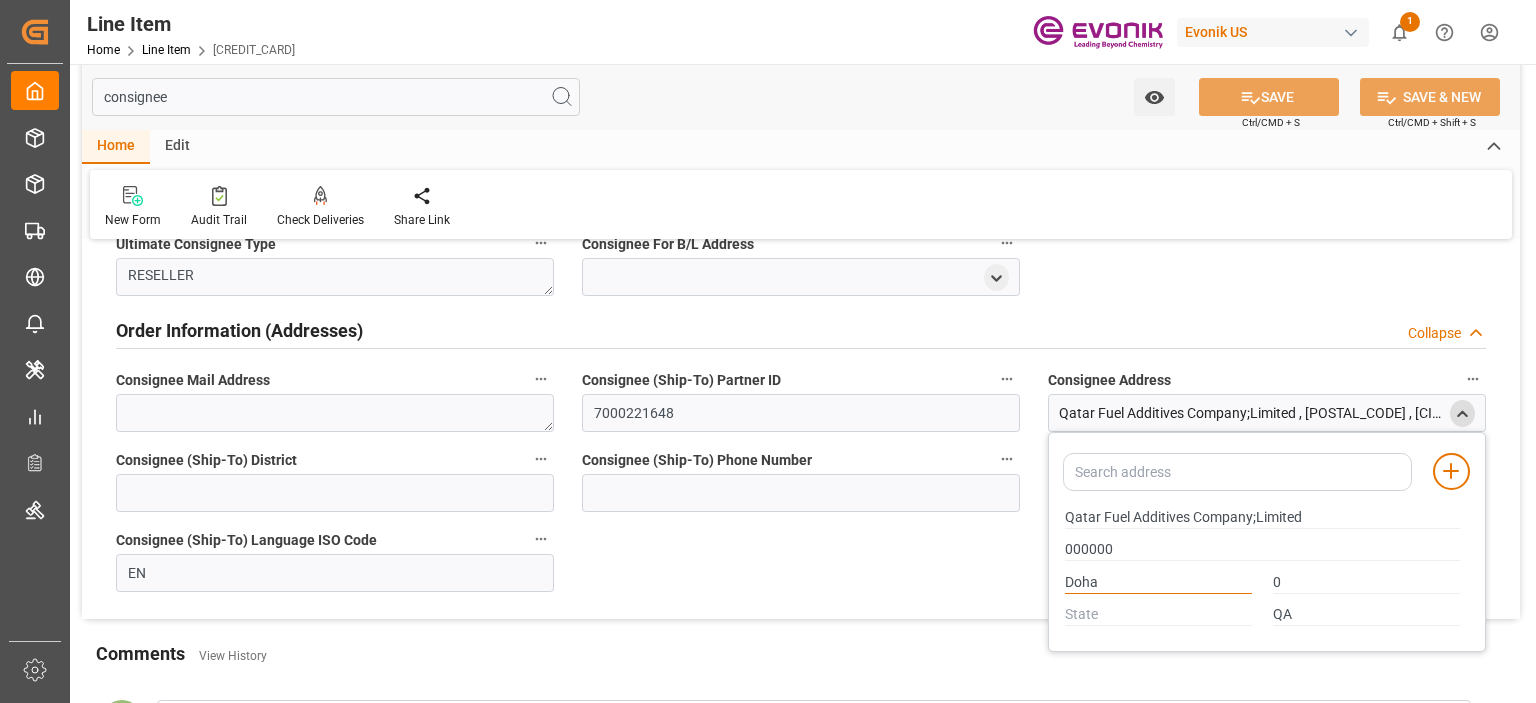 click on "Doha" at bounding box center (1158, 583) 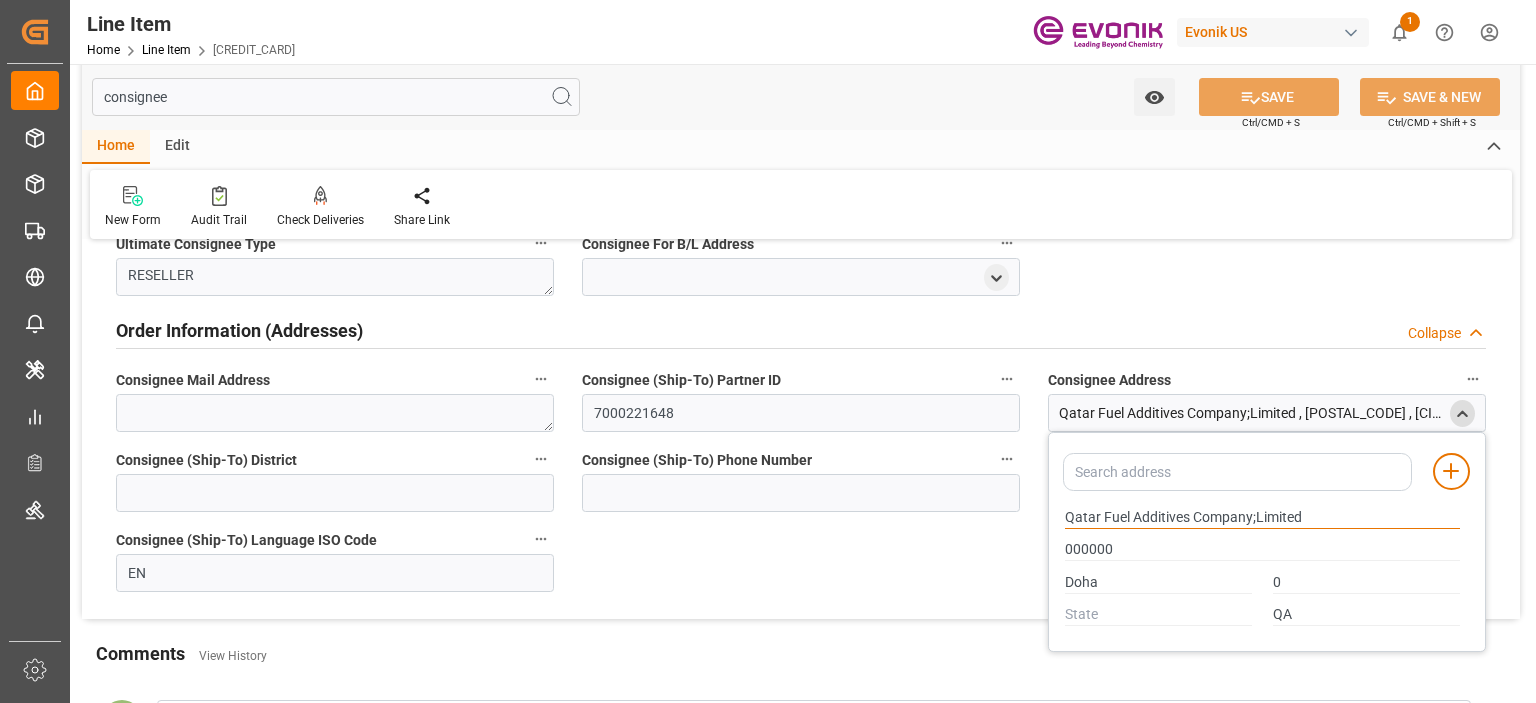 click on "[COMPANY]" at bounding box center (1262, 518) 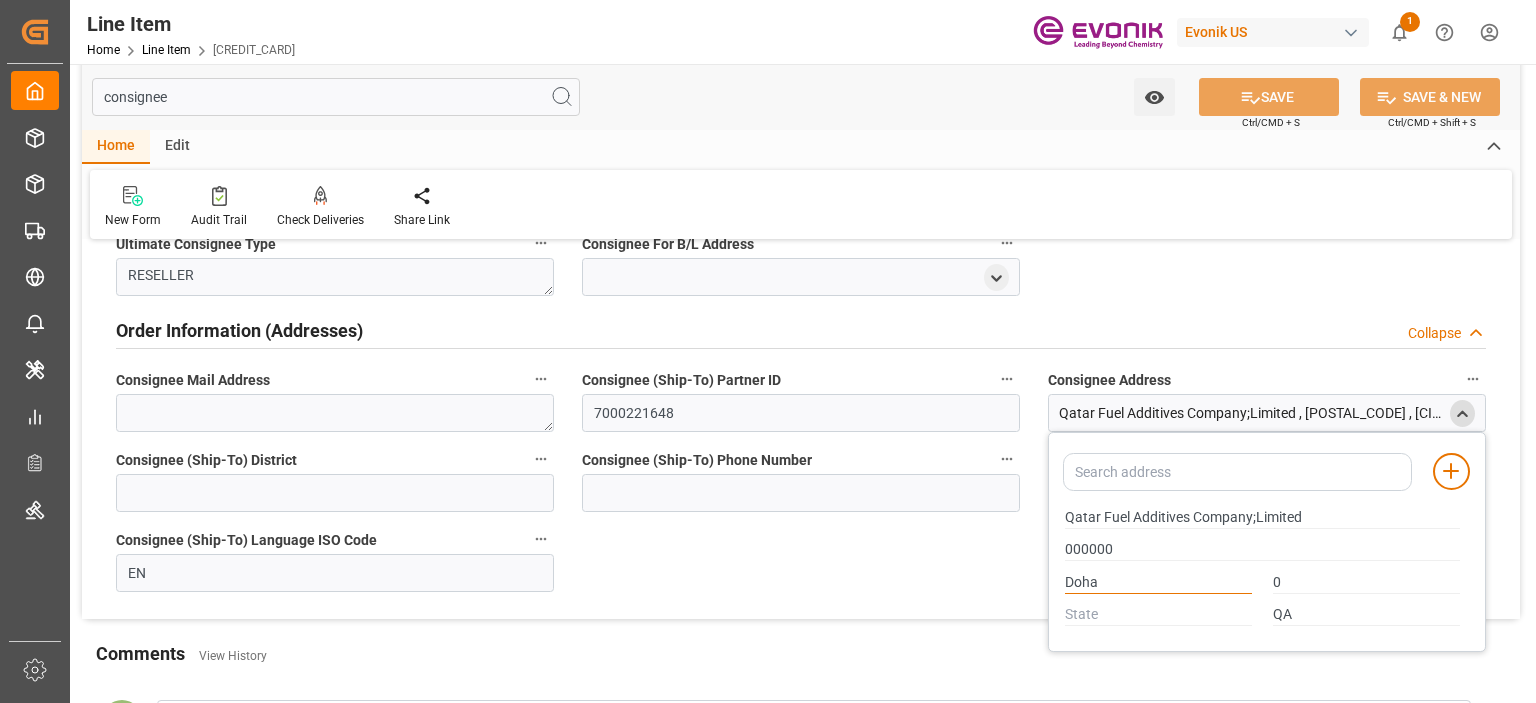 click on "Doha" at bounding box center (1158, 583) 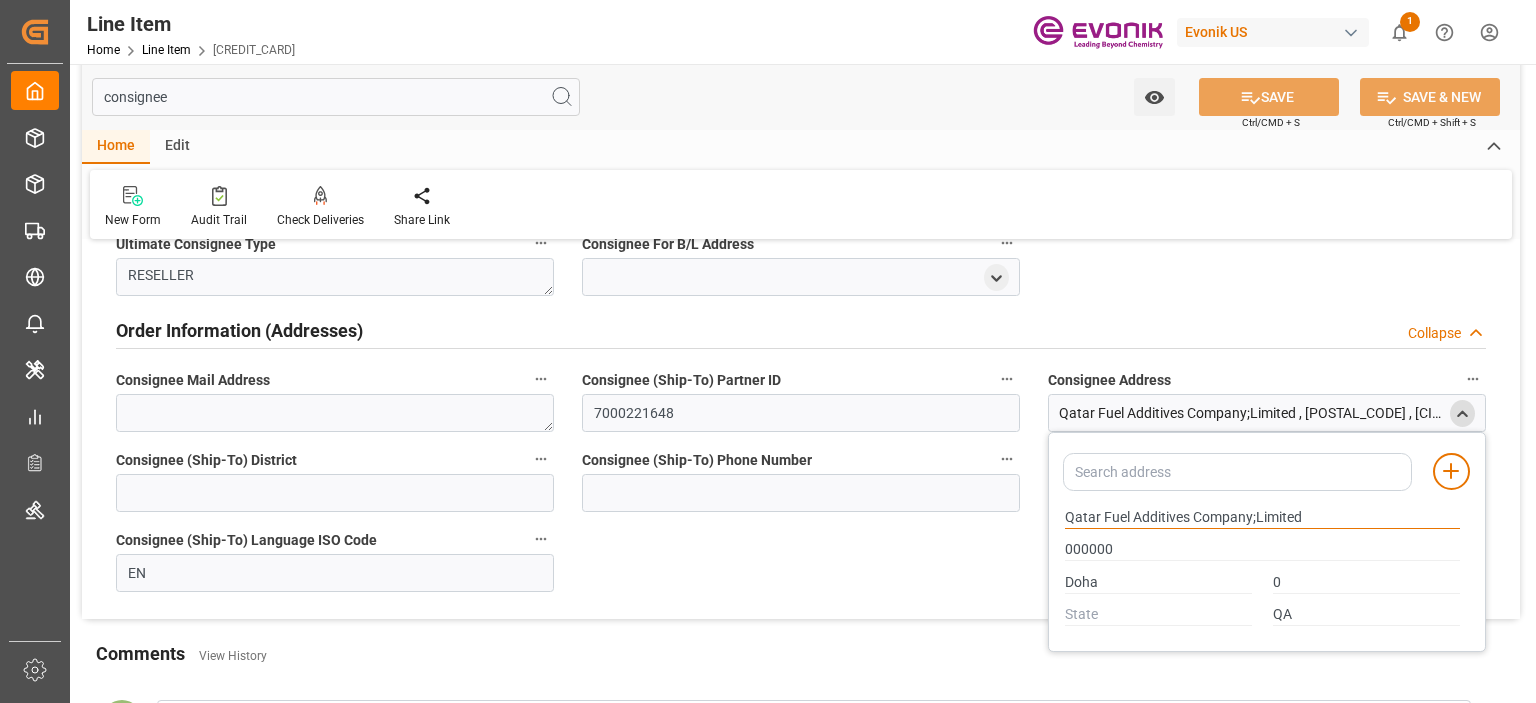 click on "[COMPANY]" at bounding box center [1262, 518] 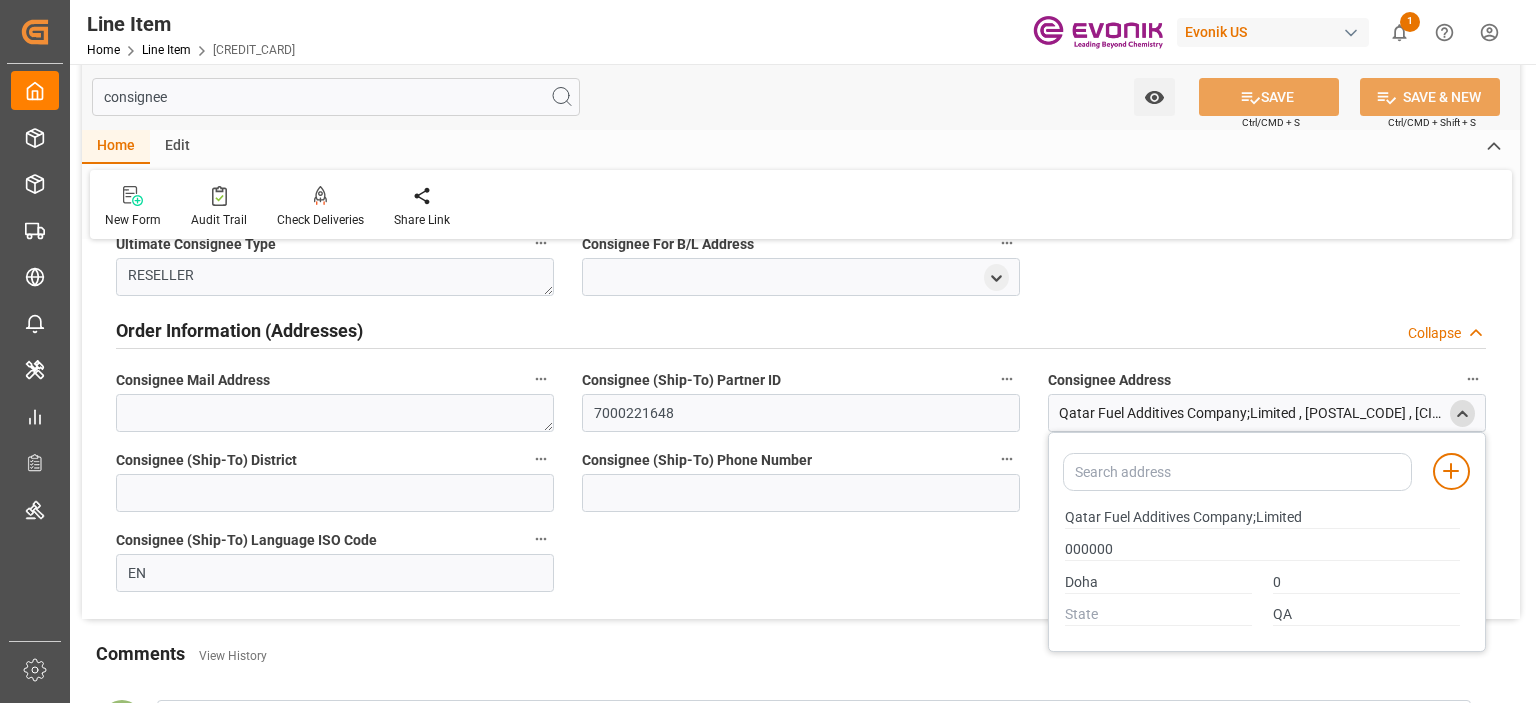 scroll, scrollTop: 0, scrollLeft: 0, axis: both 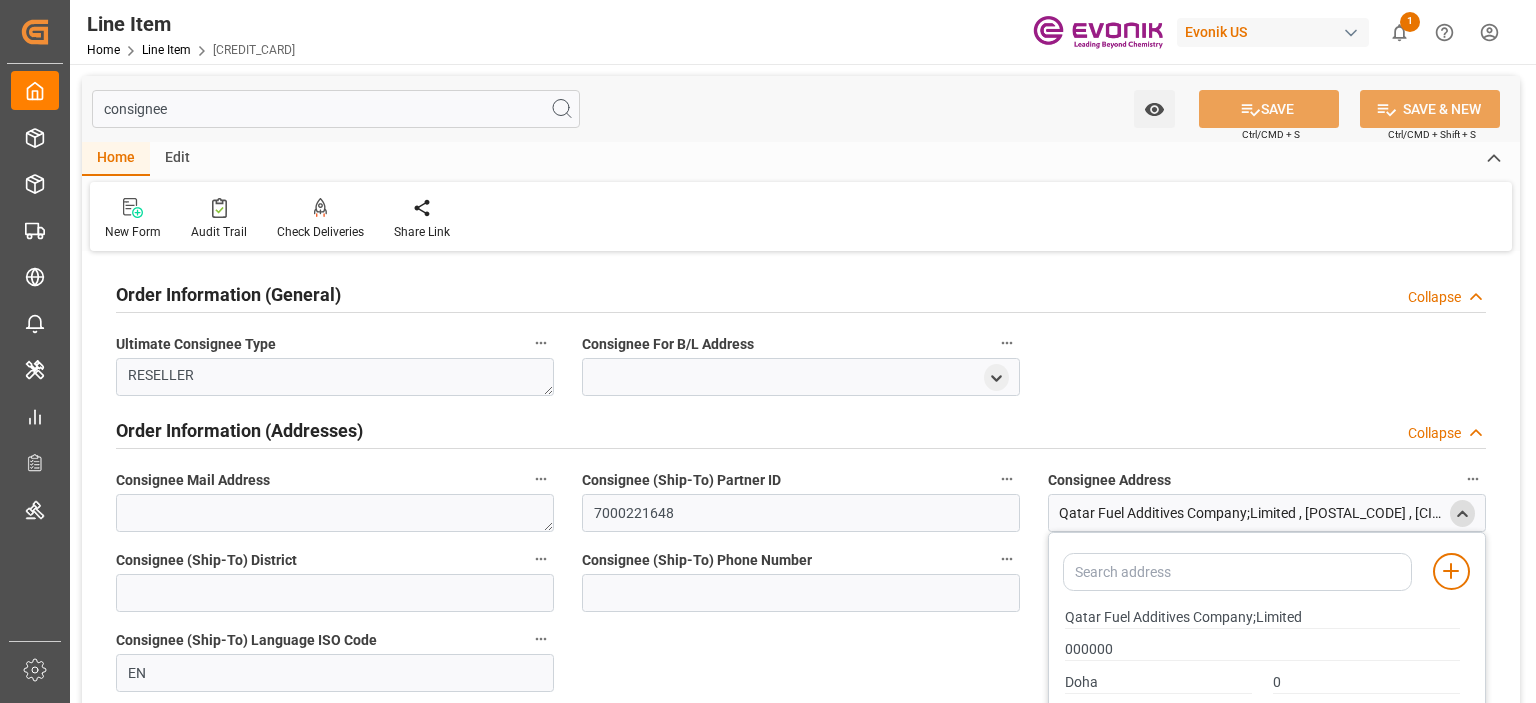 click on "consignee" at bounding box center (336, 109) 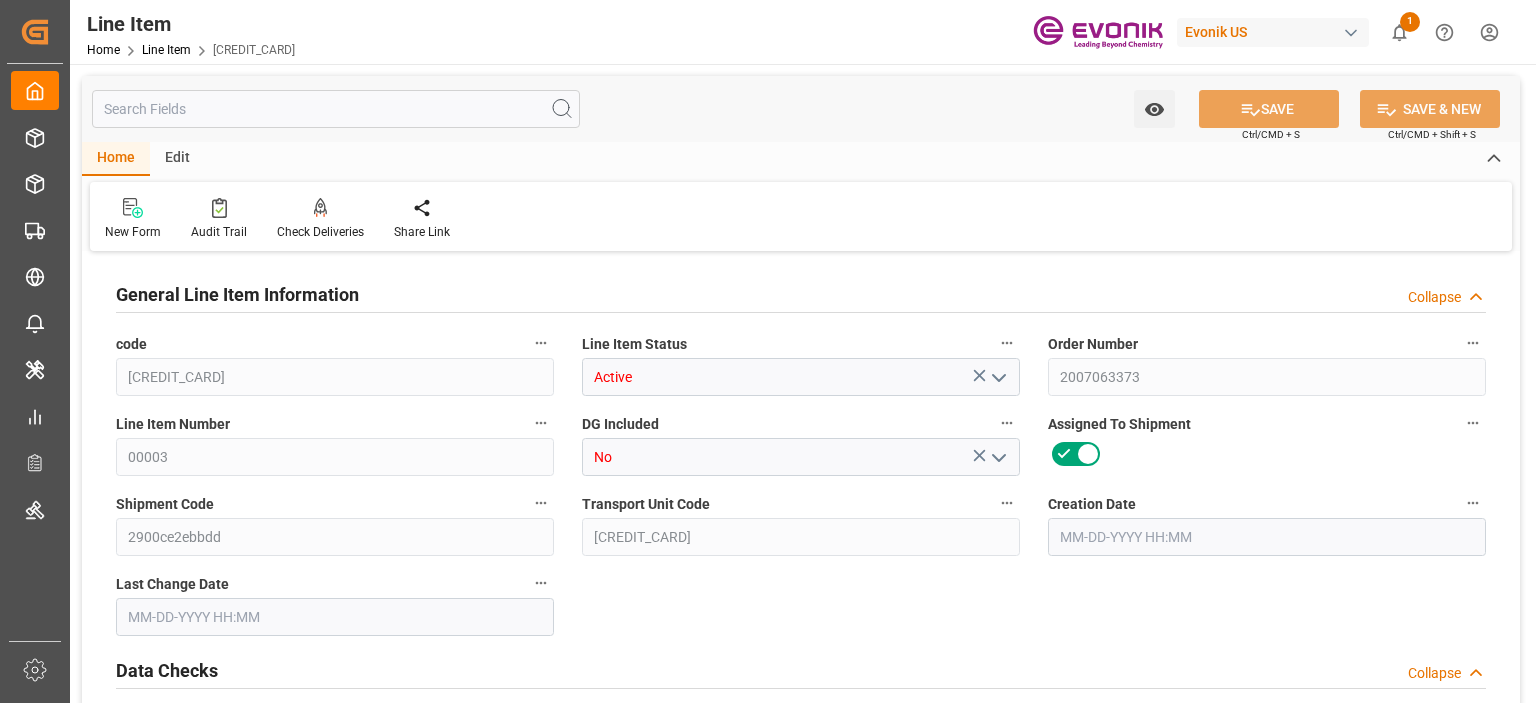 type on "20" 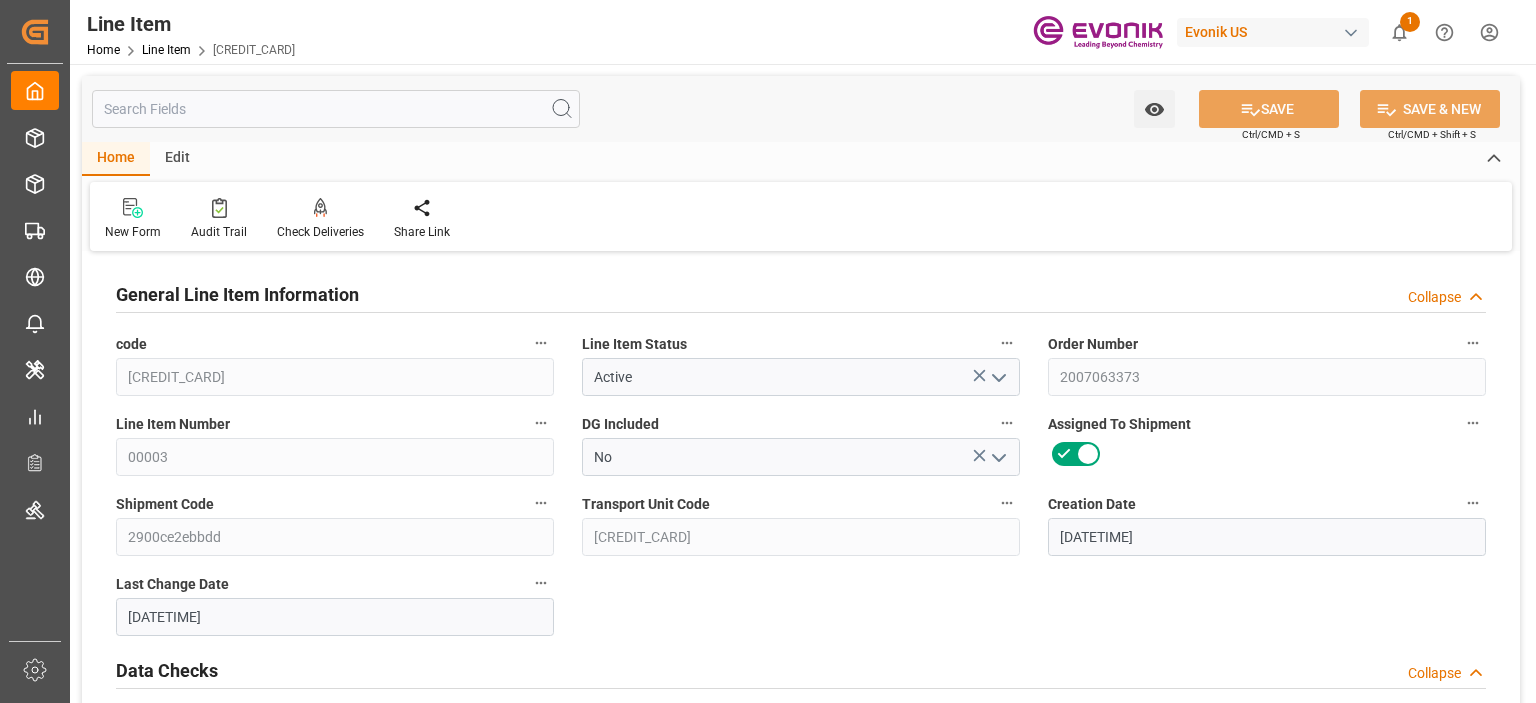 type on "[DATE] [TIME]" 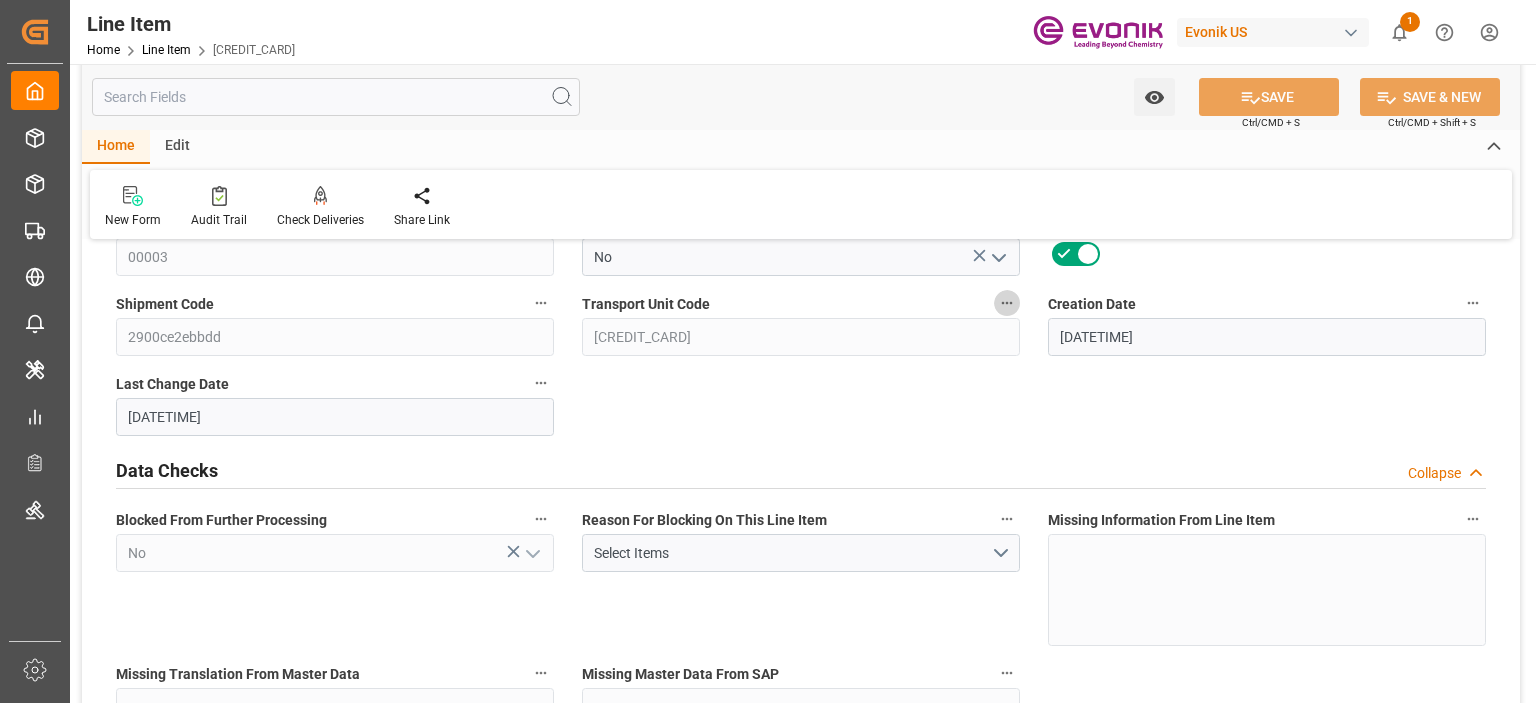 click 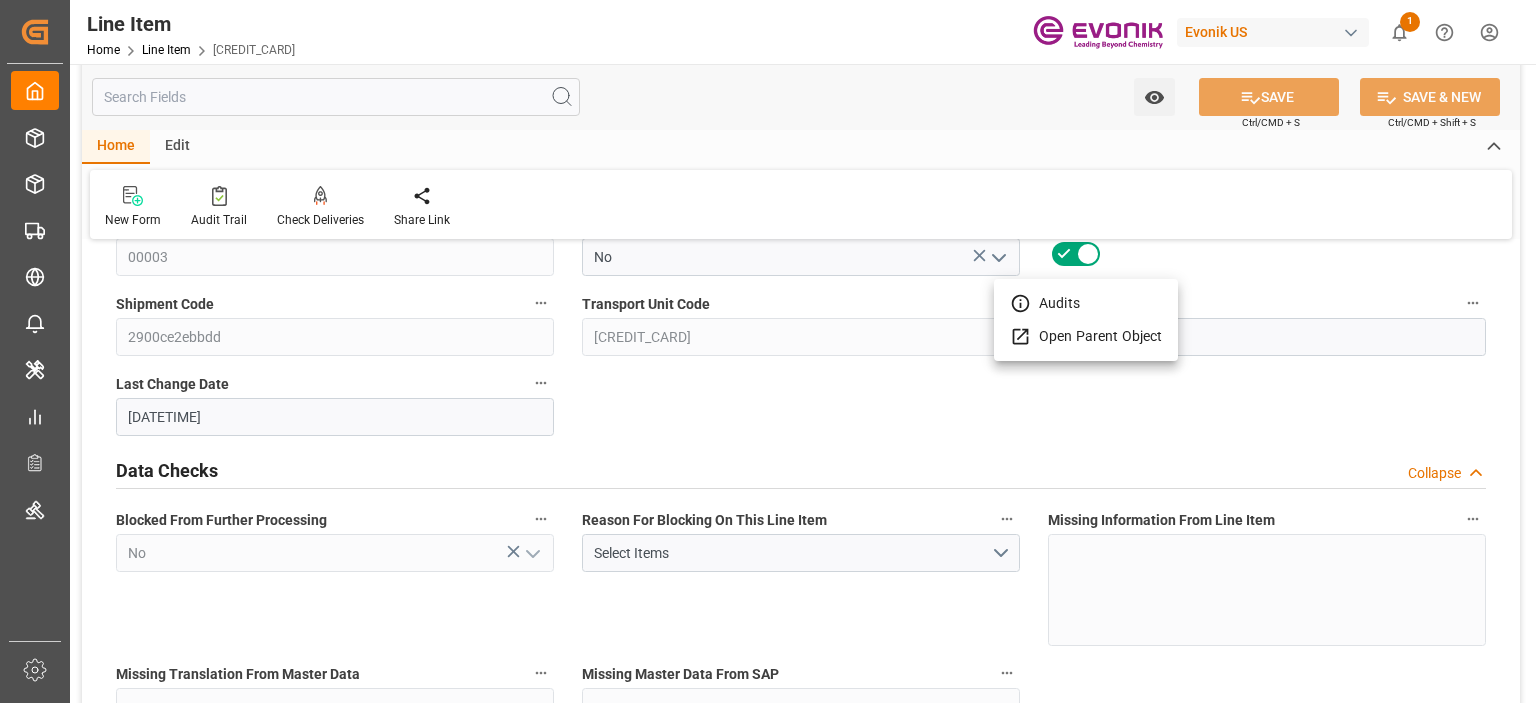 click on "Open Parent Object" at bounding box center (1086, 336) 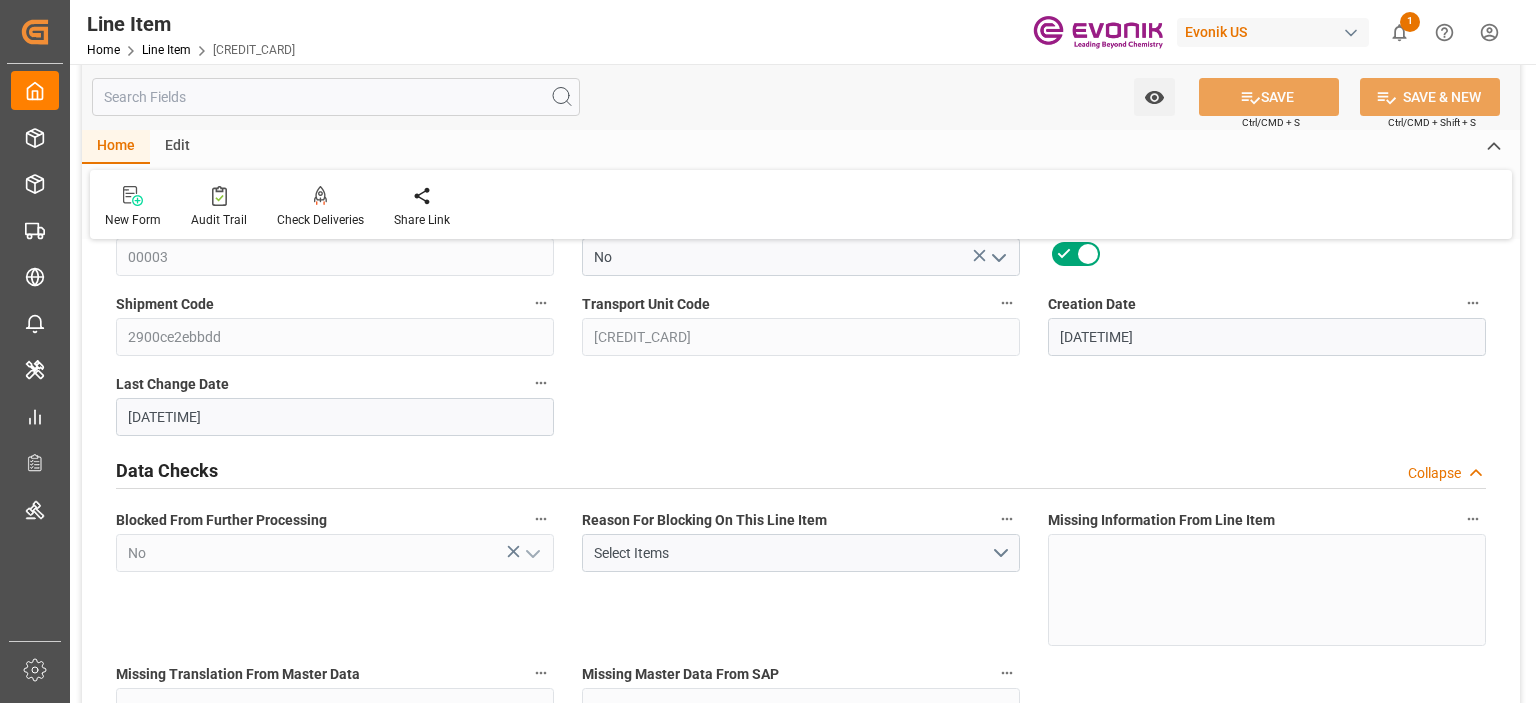 click at bounding box center [336, 97] 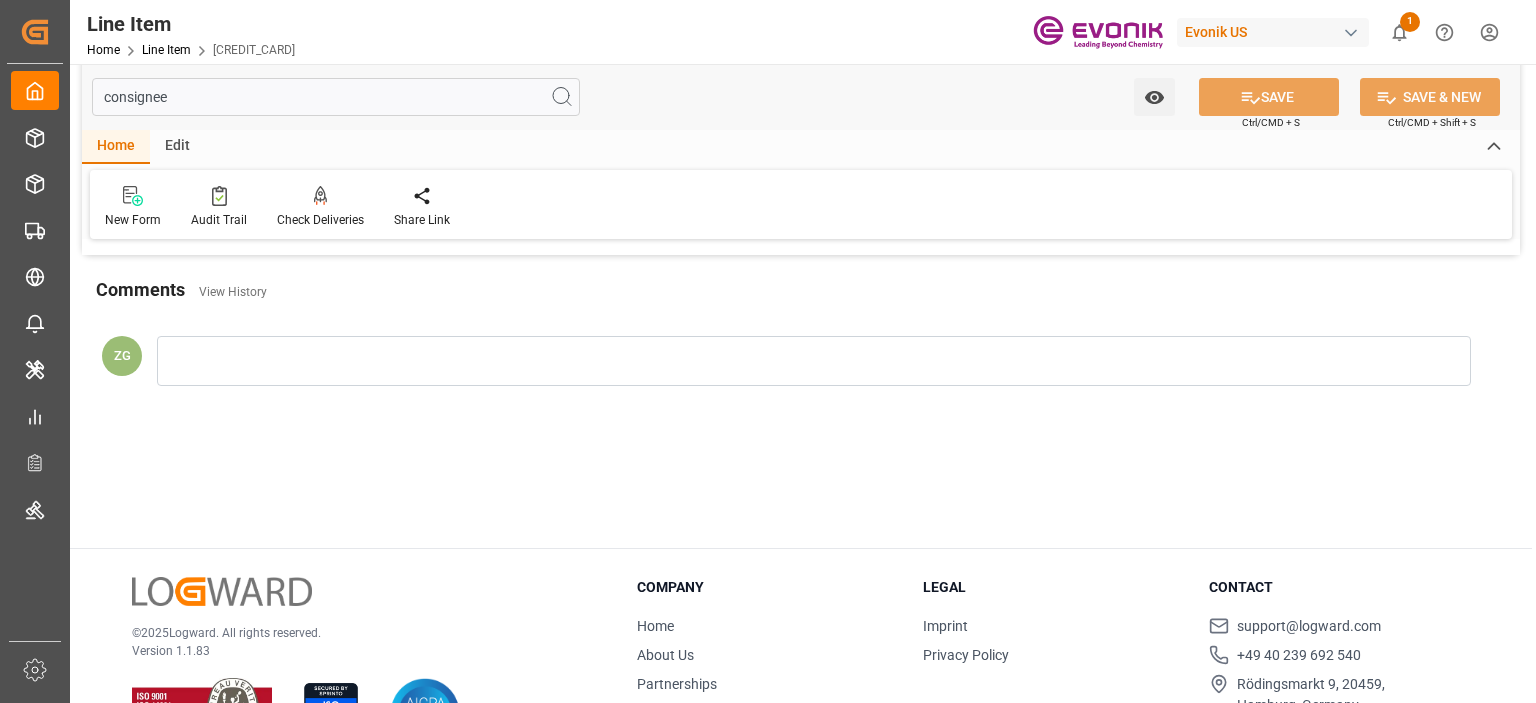 scroll, scrollTop: 0, scrollLeft: 0, axis: both 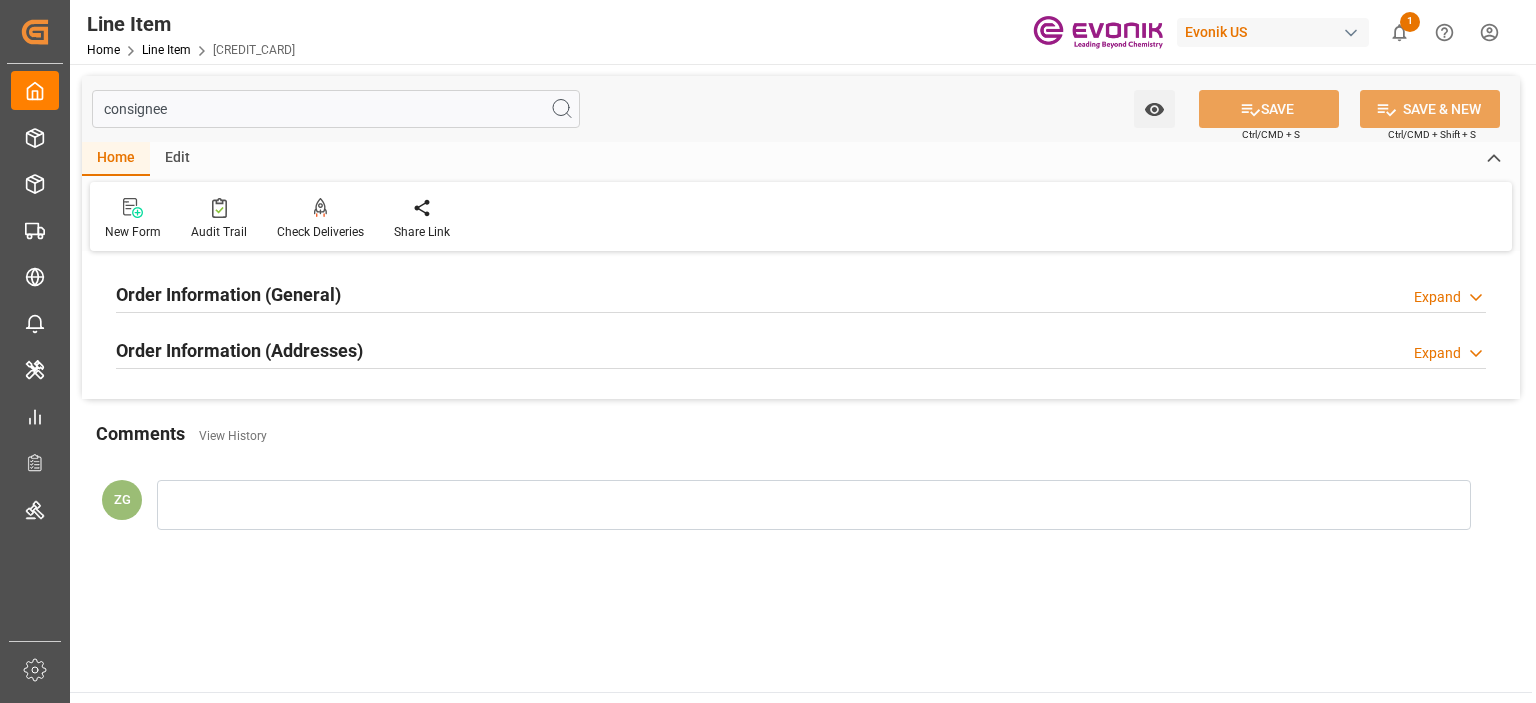 type on "consignee" 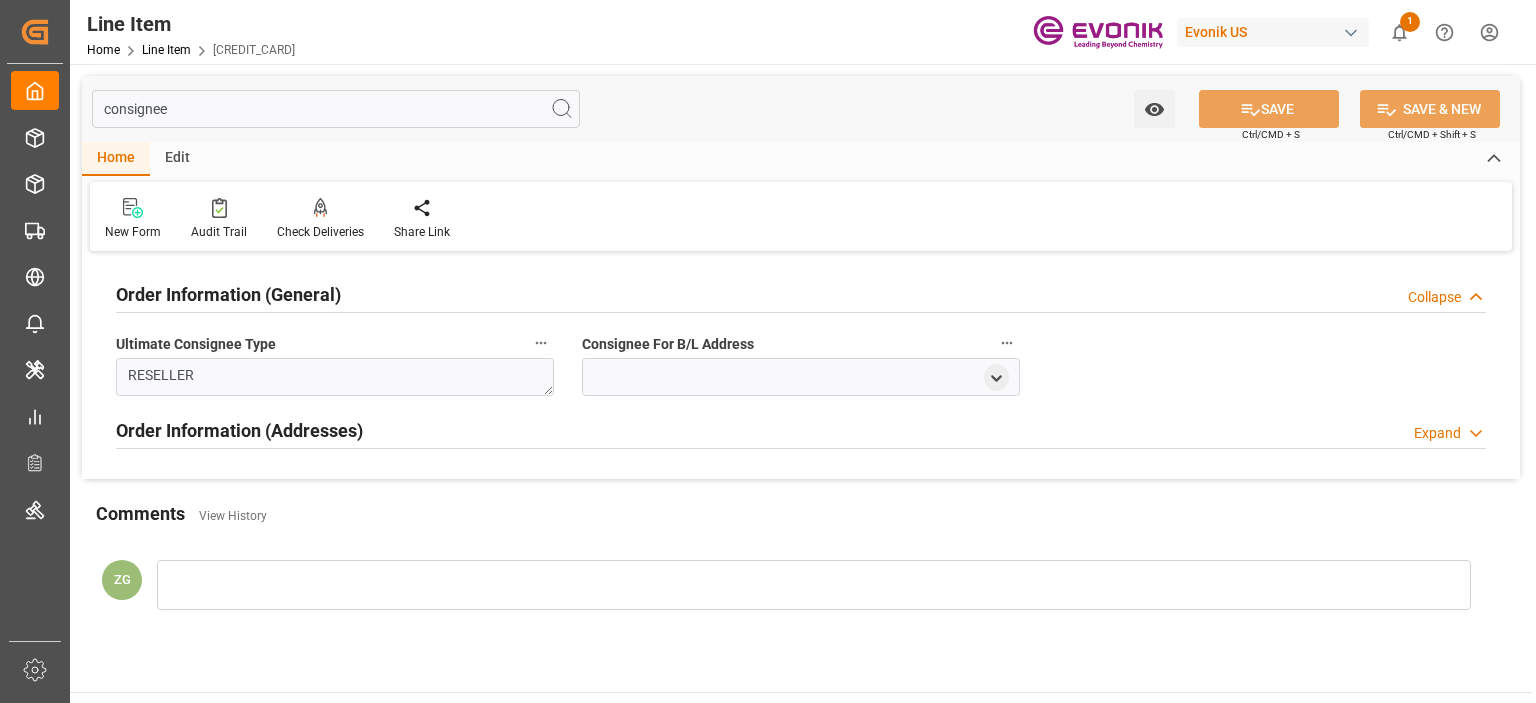 click on "Order Information (Addresses)" at bounding box center [239, 430] 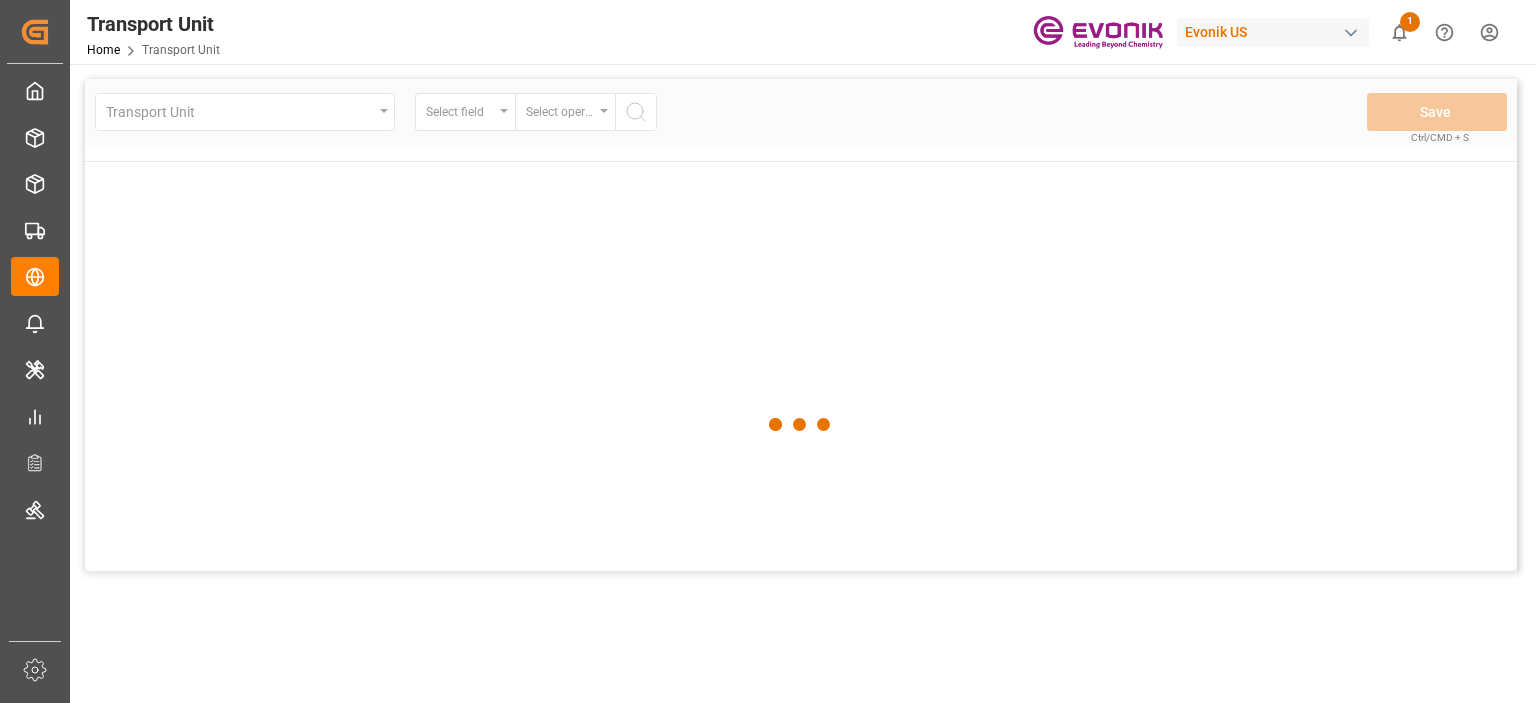 scroll, scrollTop: 0, scrollLeft: 0, axis: both 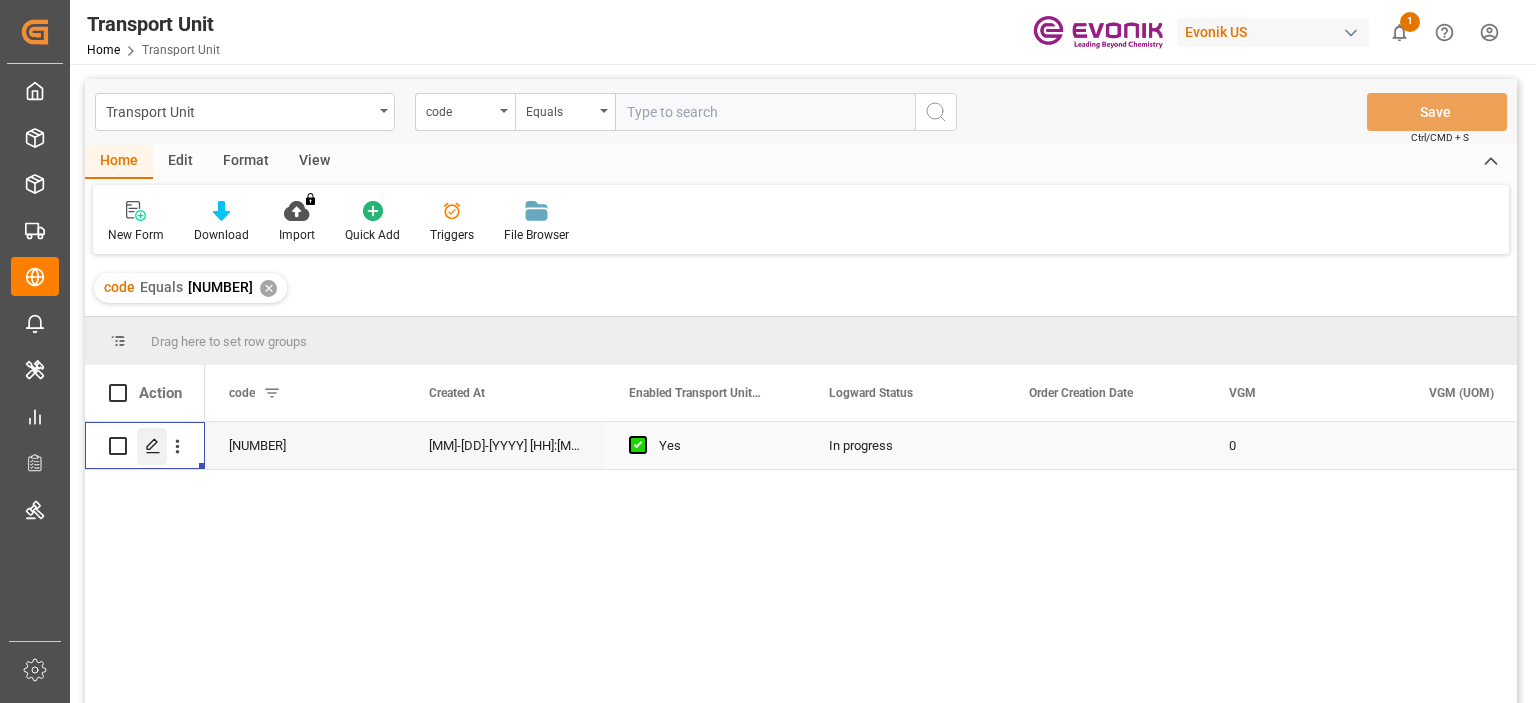 click 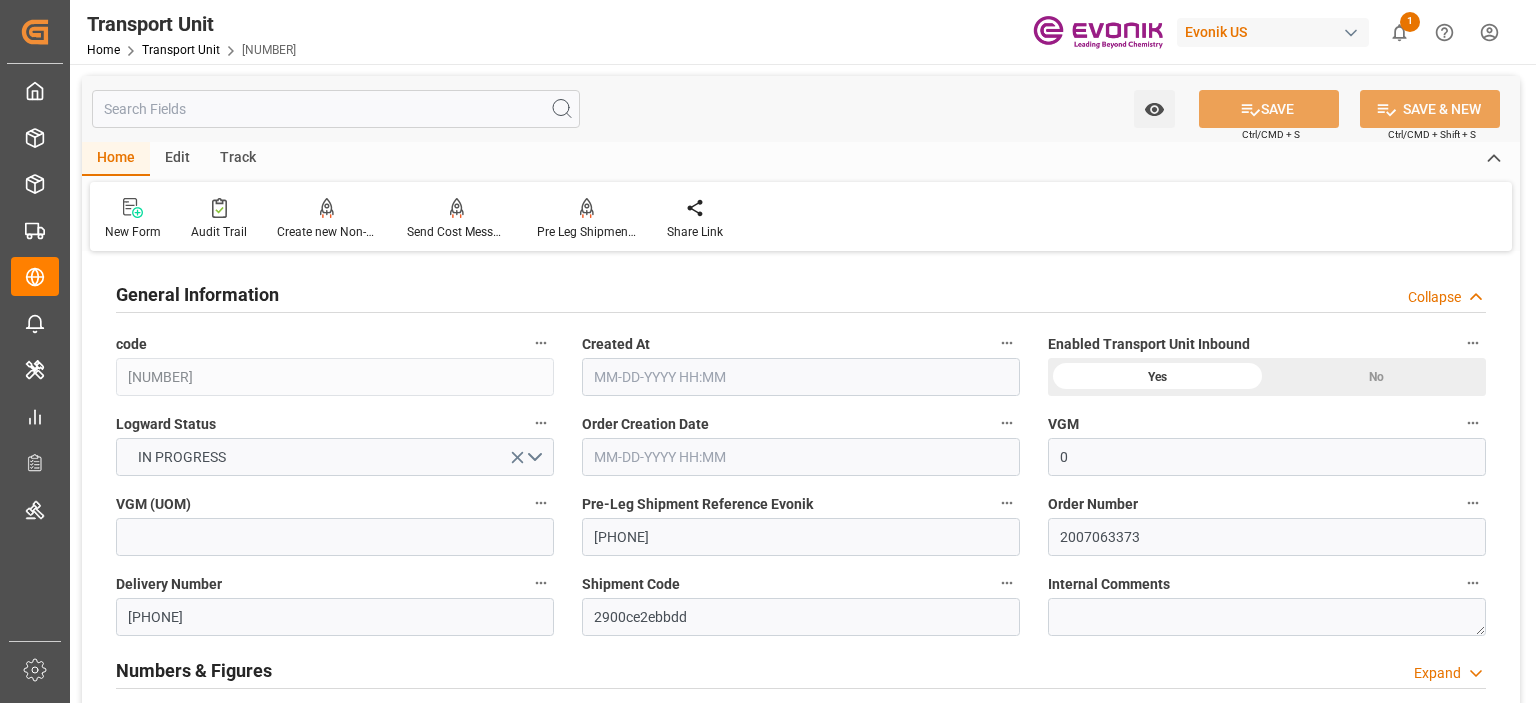 type on "0" 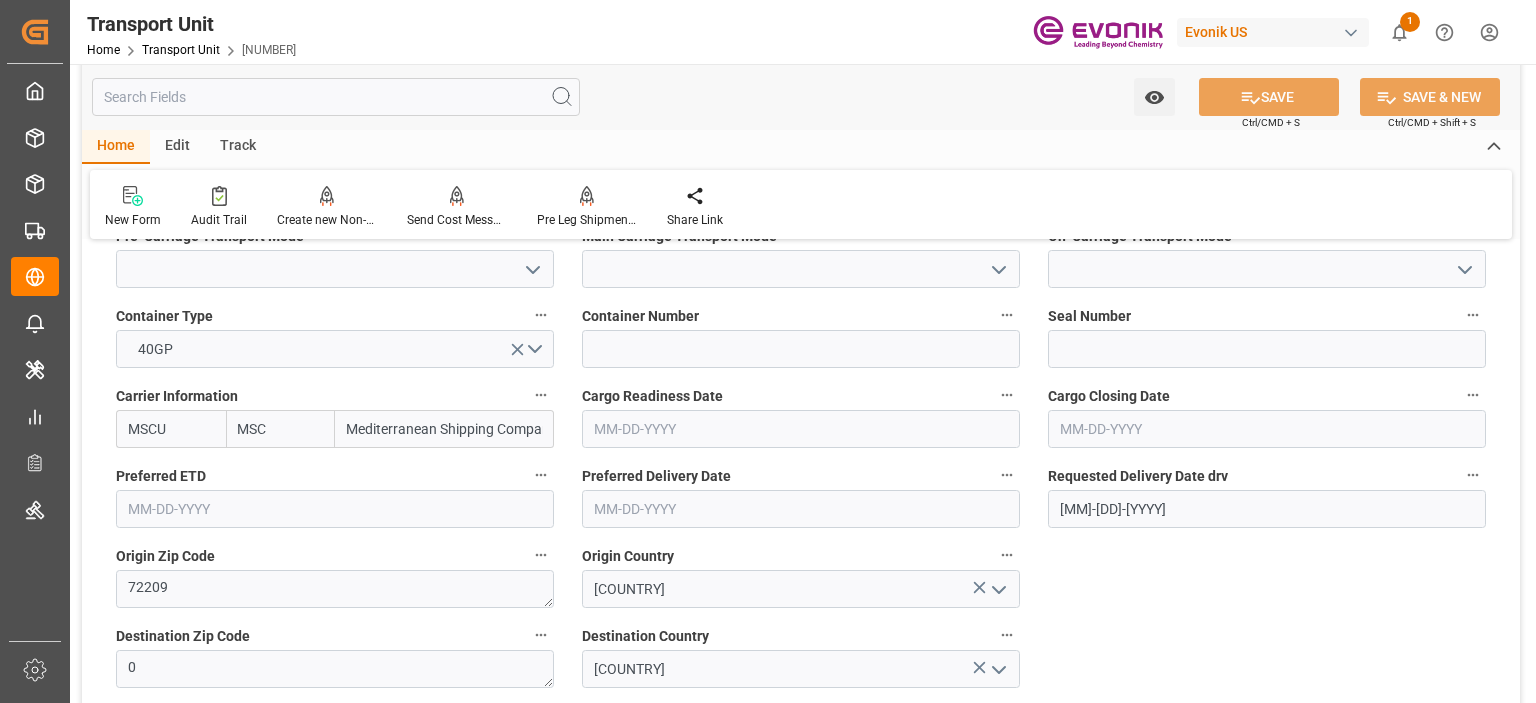 scroll, scrollTop: 800, scrollLeft: 0, axis: vertical 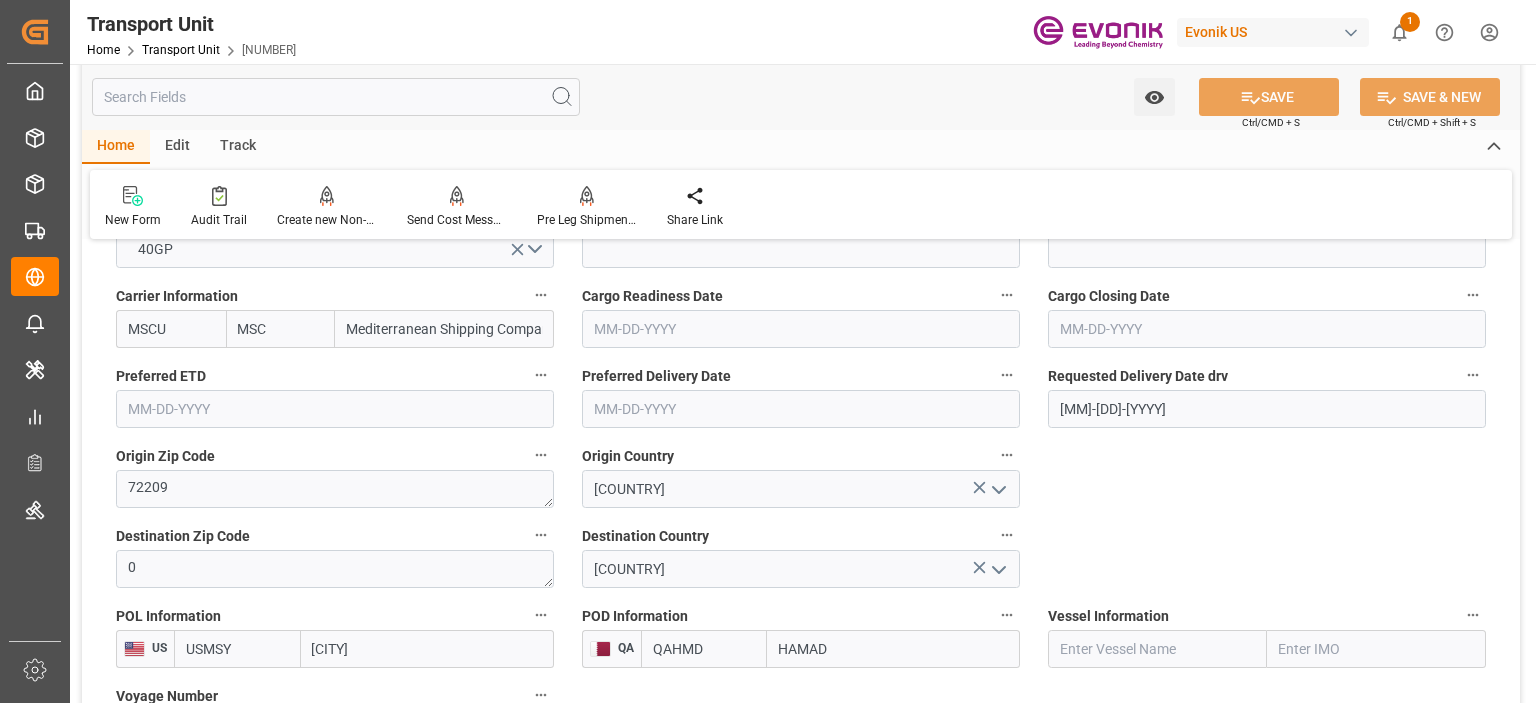 click at bounding box center (336, 97) 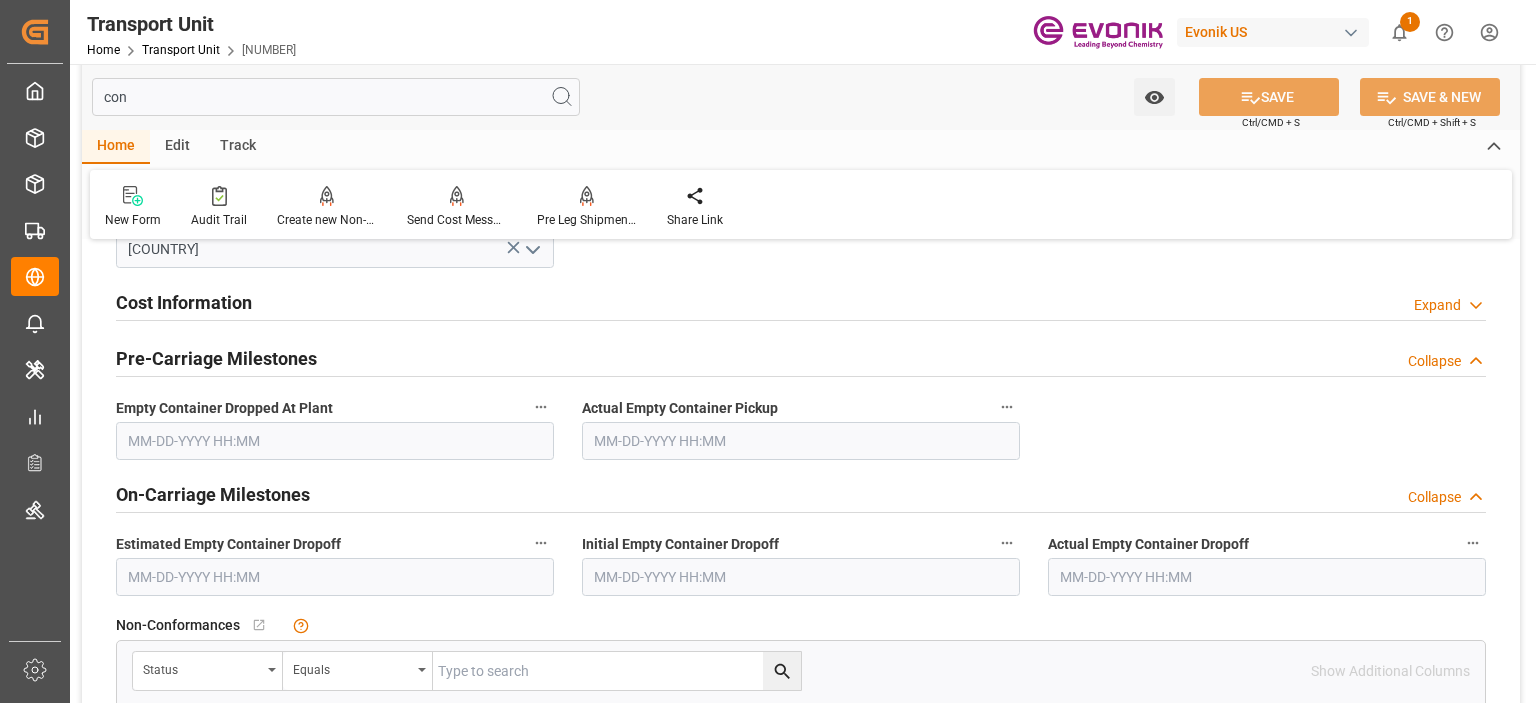 scroll, scrollTop: 288, scrollLeft: 0, axis: vertical 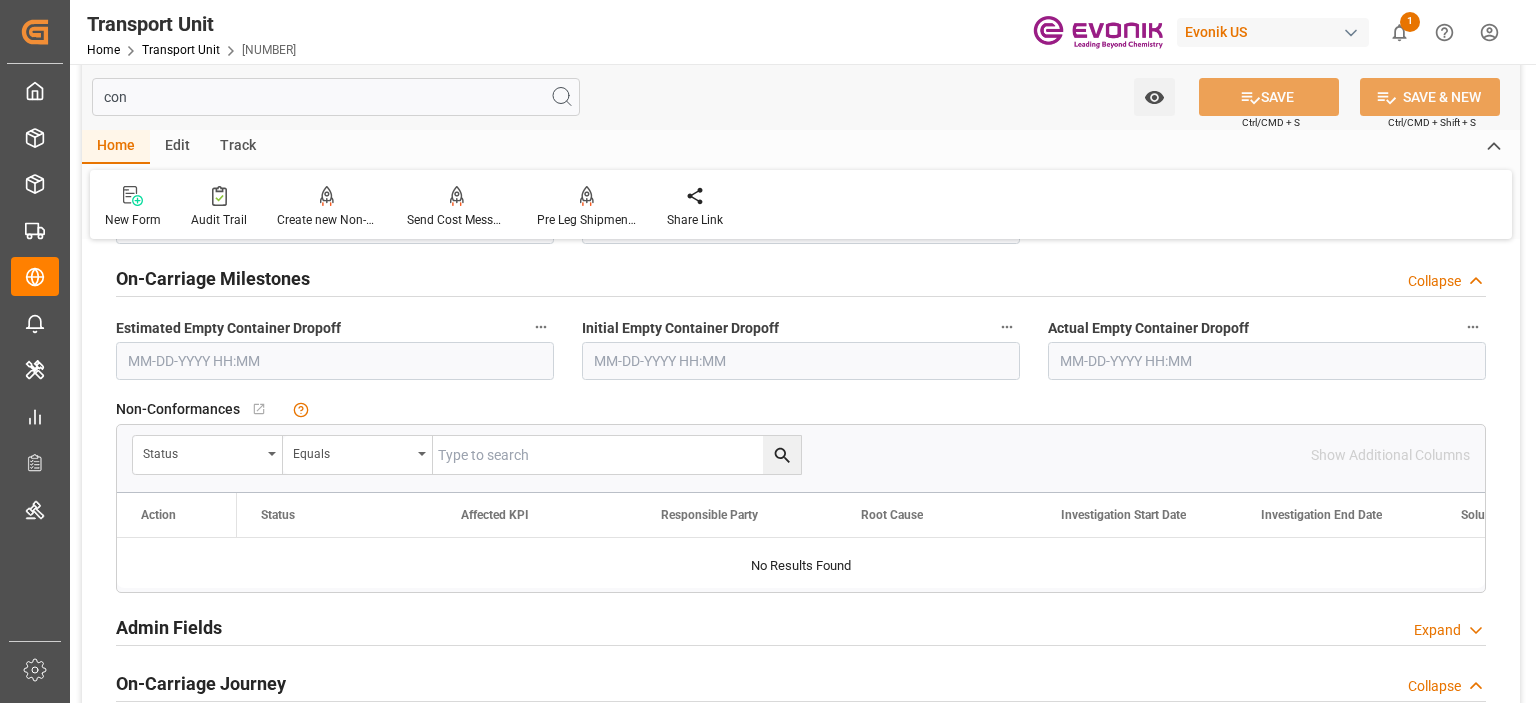 type on "cons" 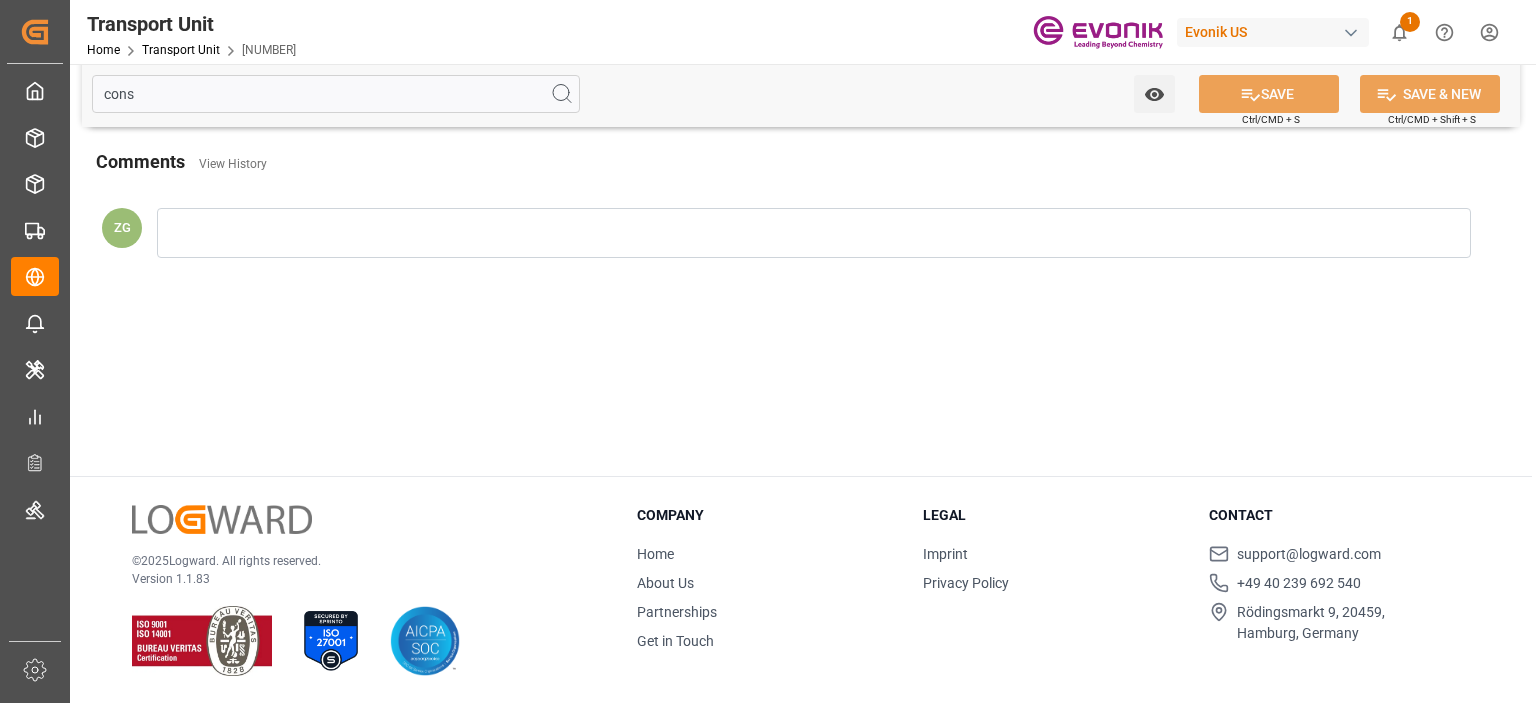 scroll, scrollTop: 0, scrollLeft: 0, axis: both 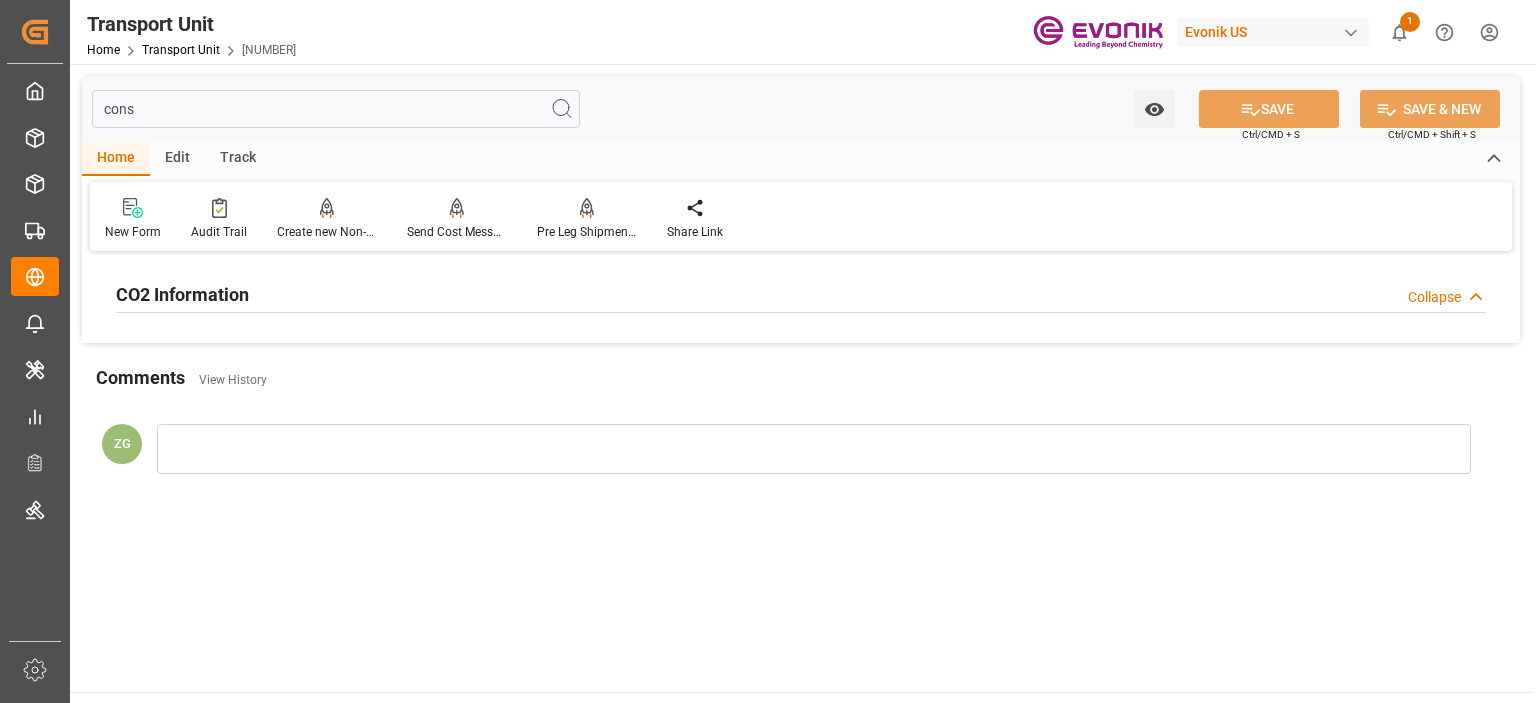 click on "cons" at bounding box center (336, 109) 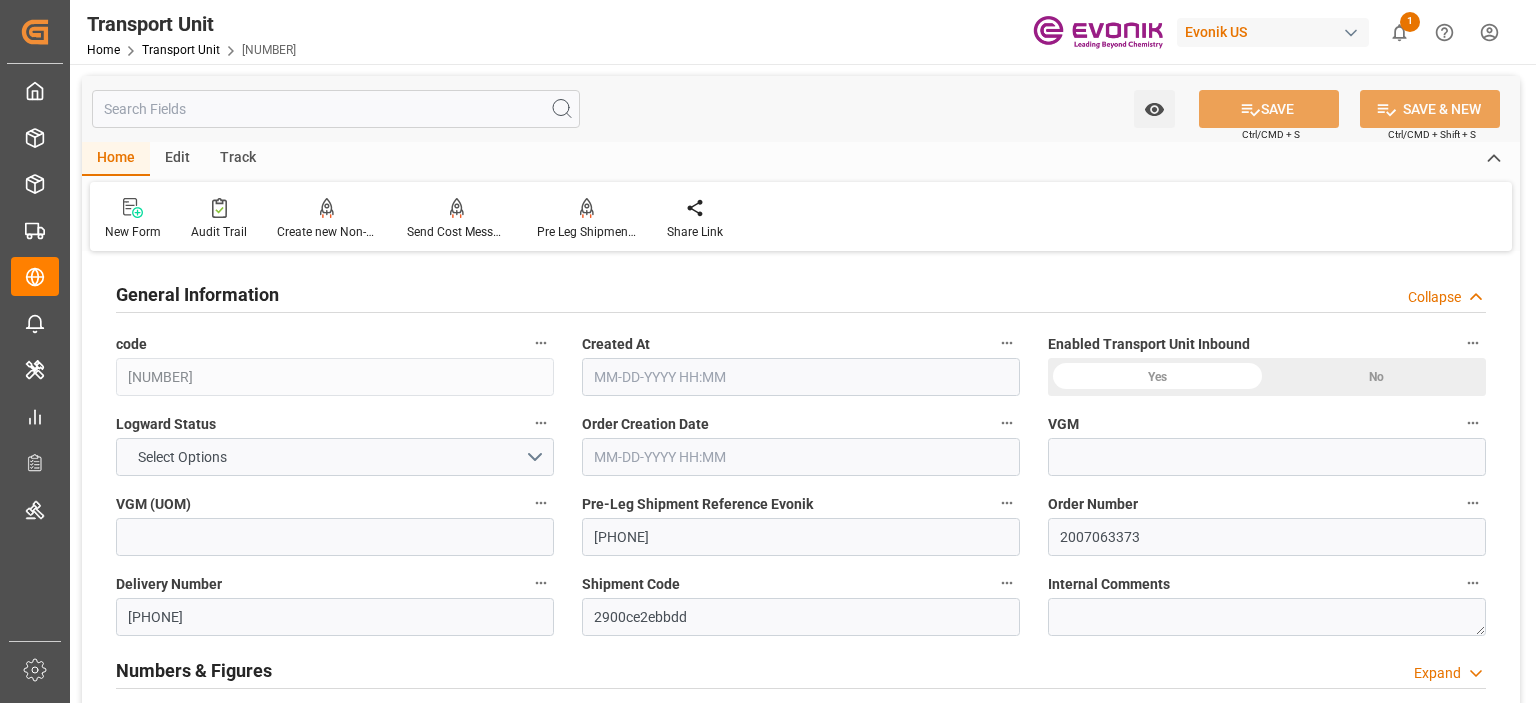 type on "0" 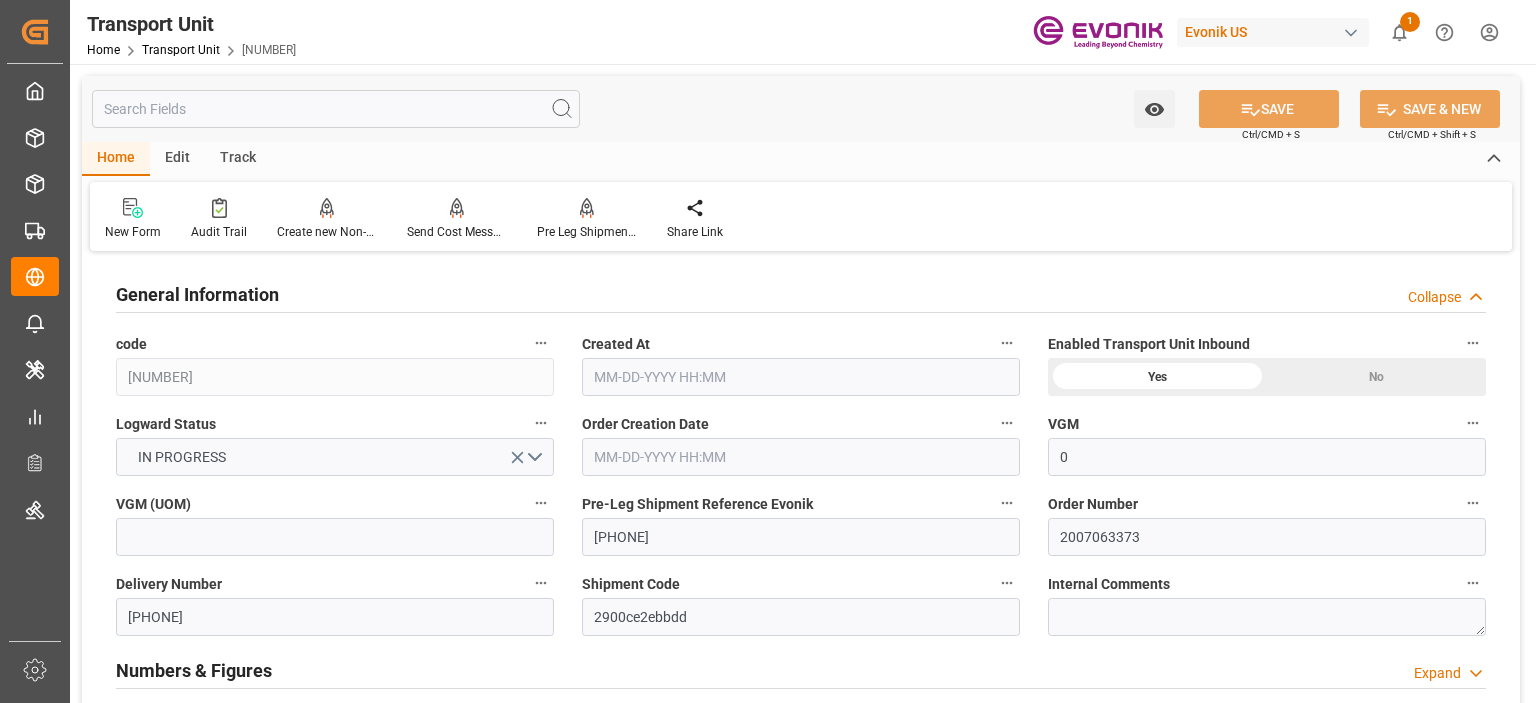 type on "07-09-2025 19:22" 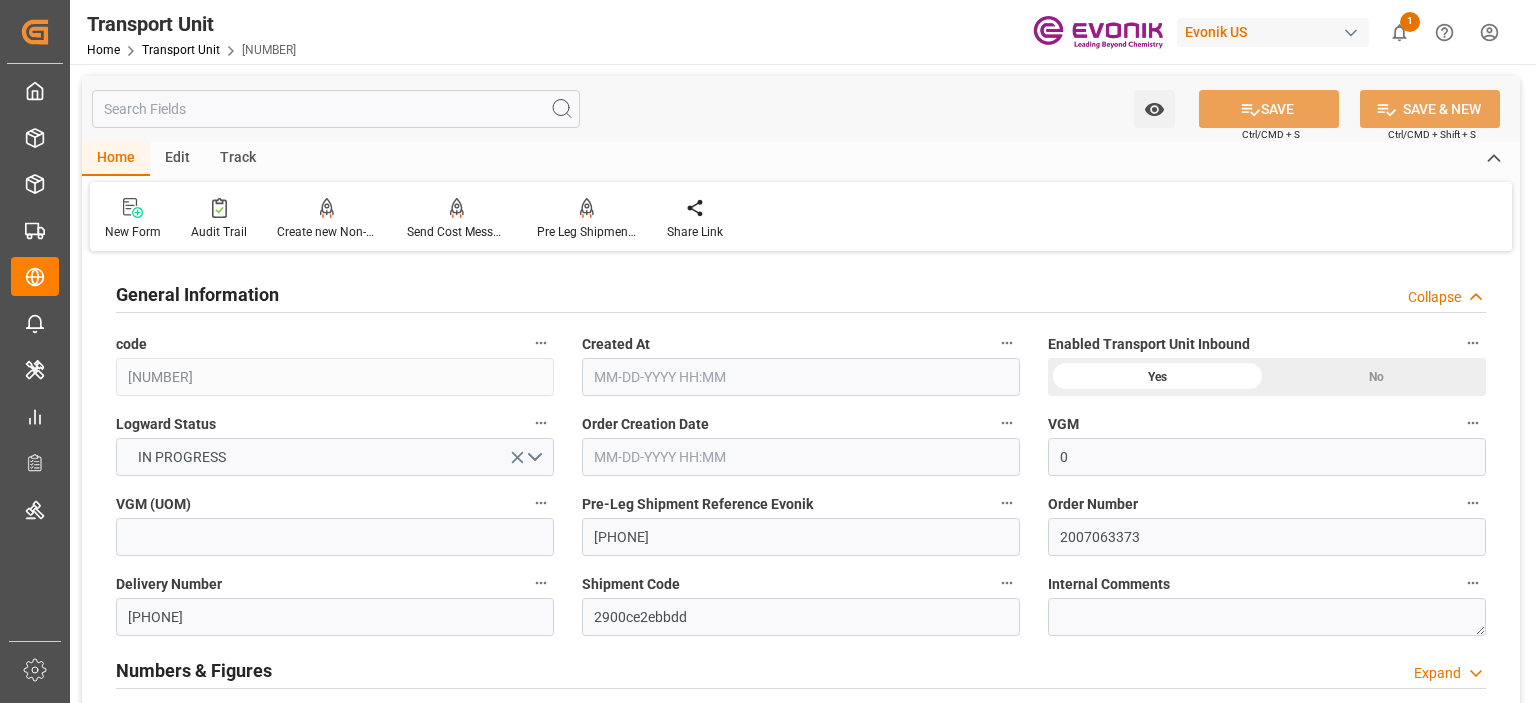 type on "[DATE]" 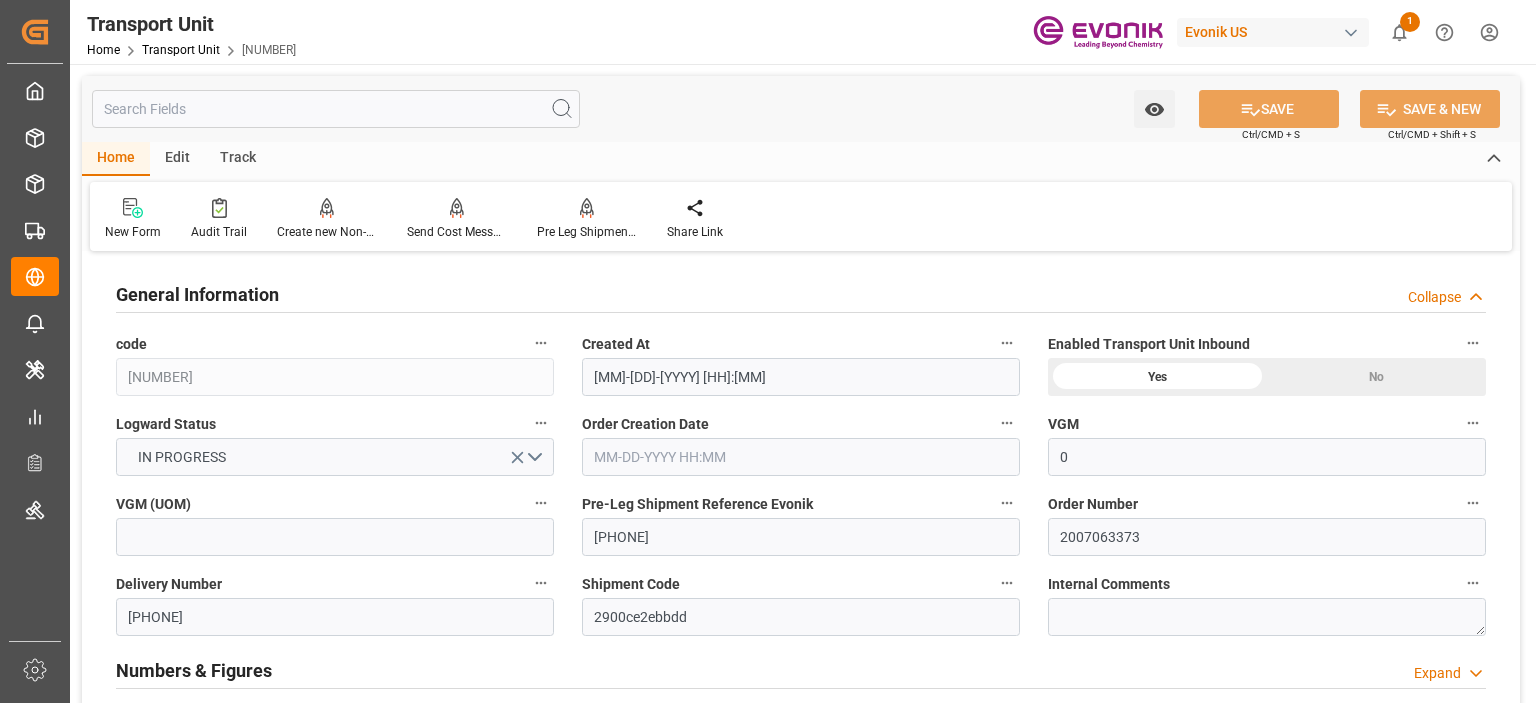 scroll, scrollTop: 100, scrollLeft: 0, axis: vertical 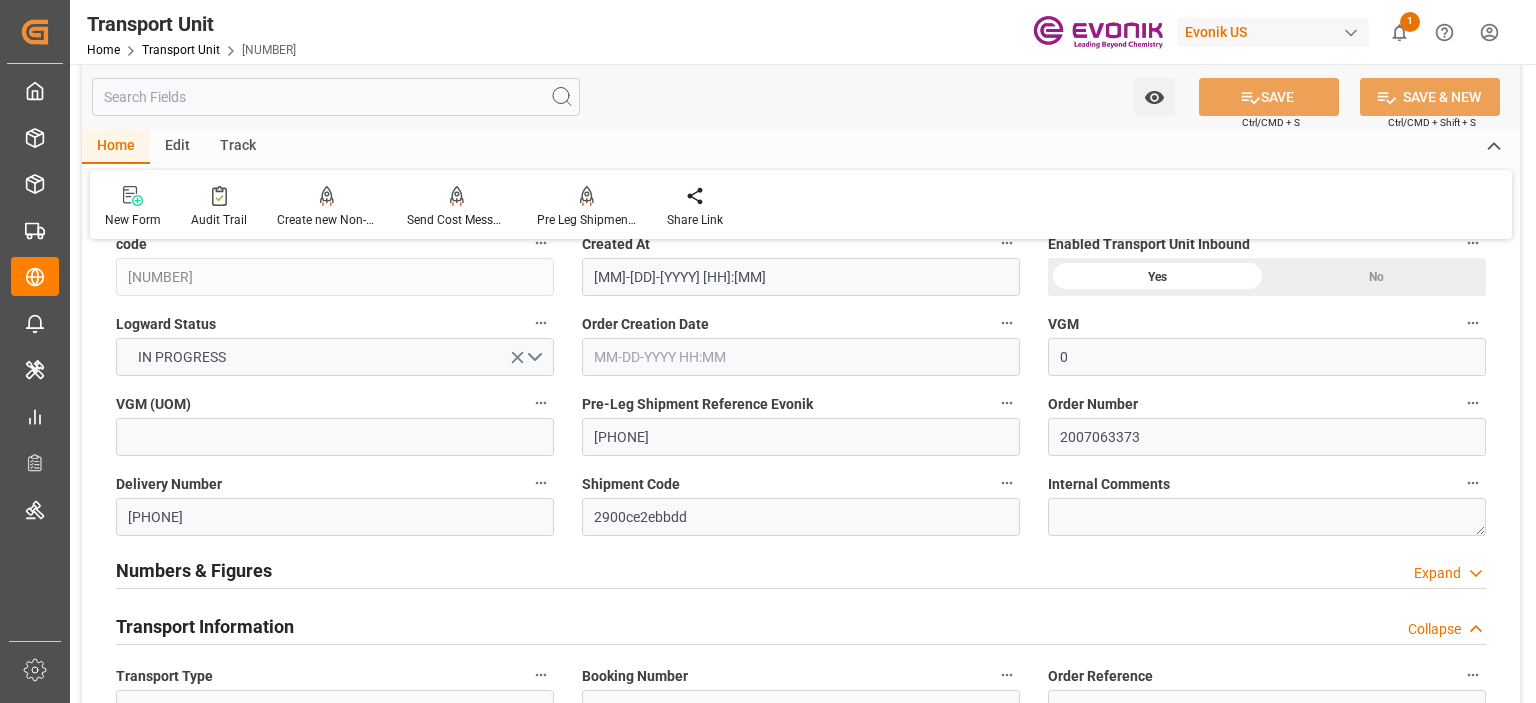 click 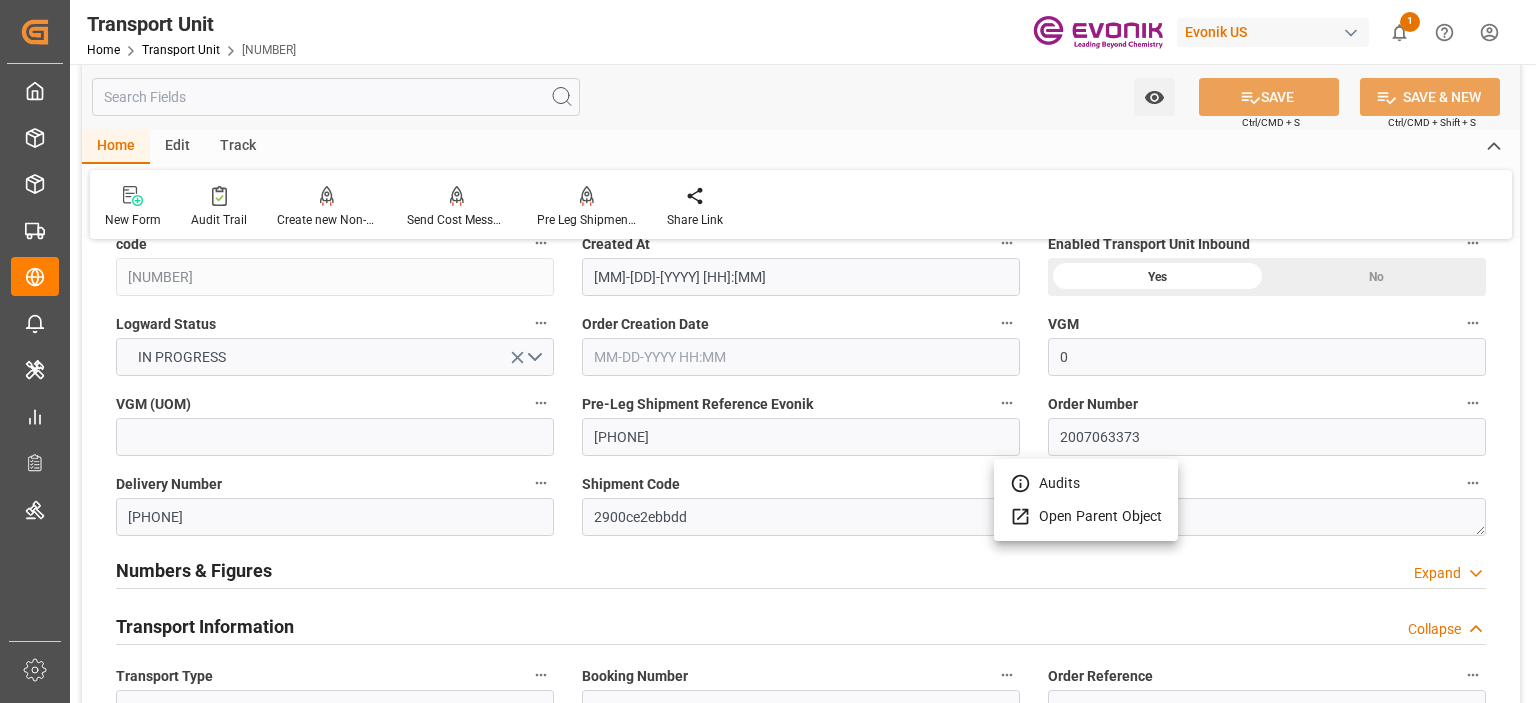 click on "Open Parent Object" at bounding box center (1086, 516) 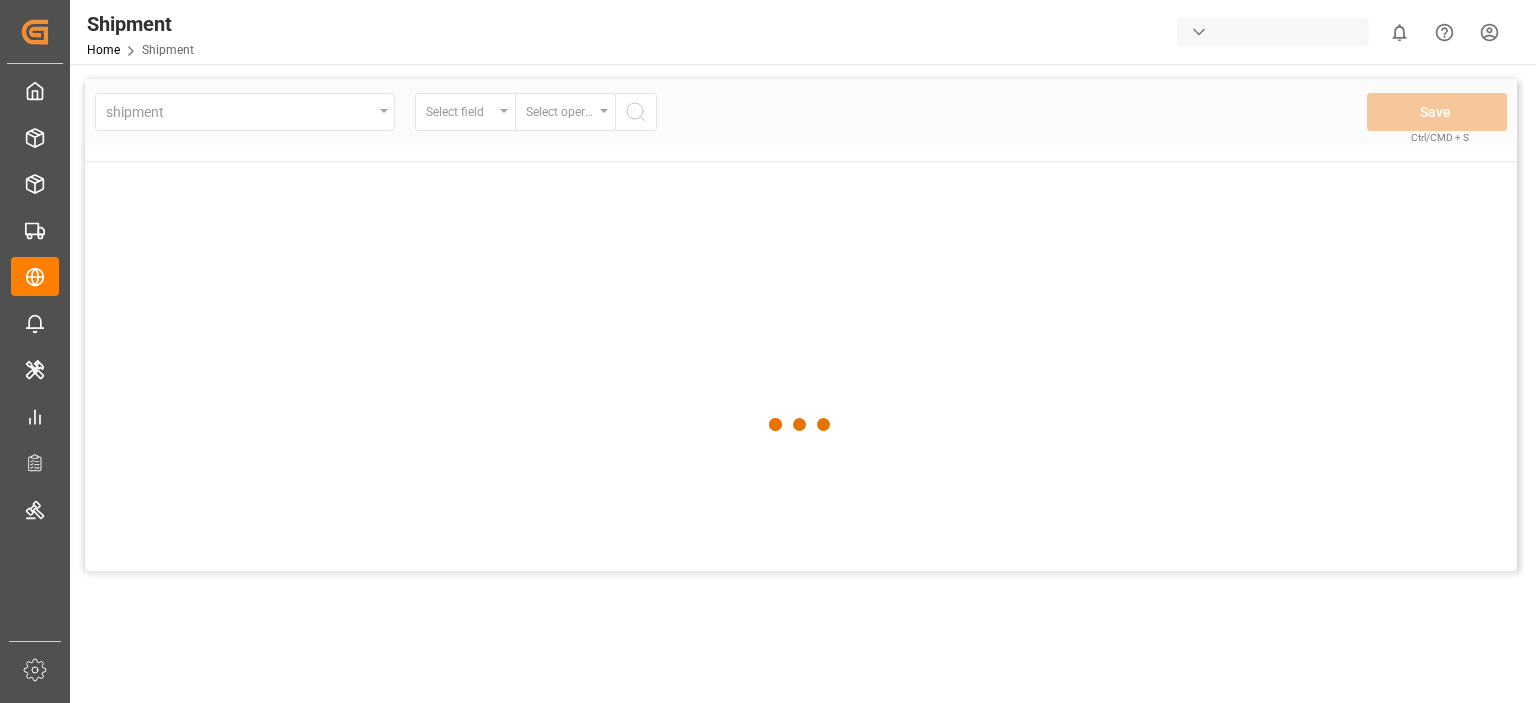 scroll, scrollTop: 0, scrollLeft: 0, axis: both 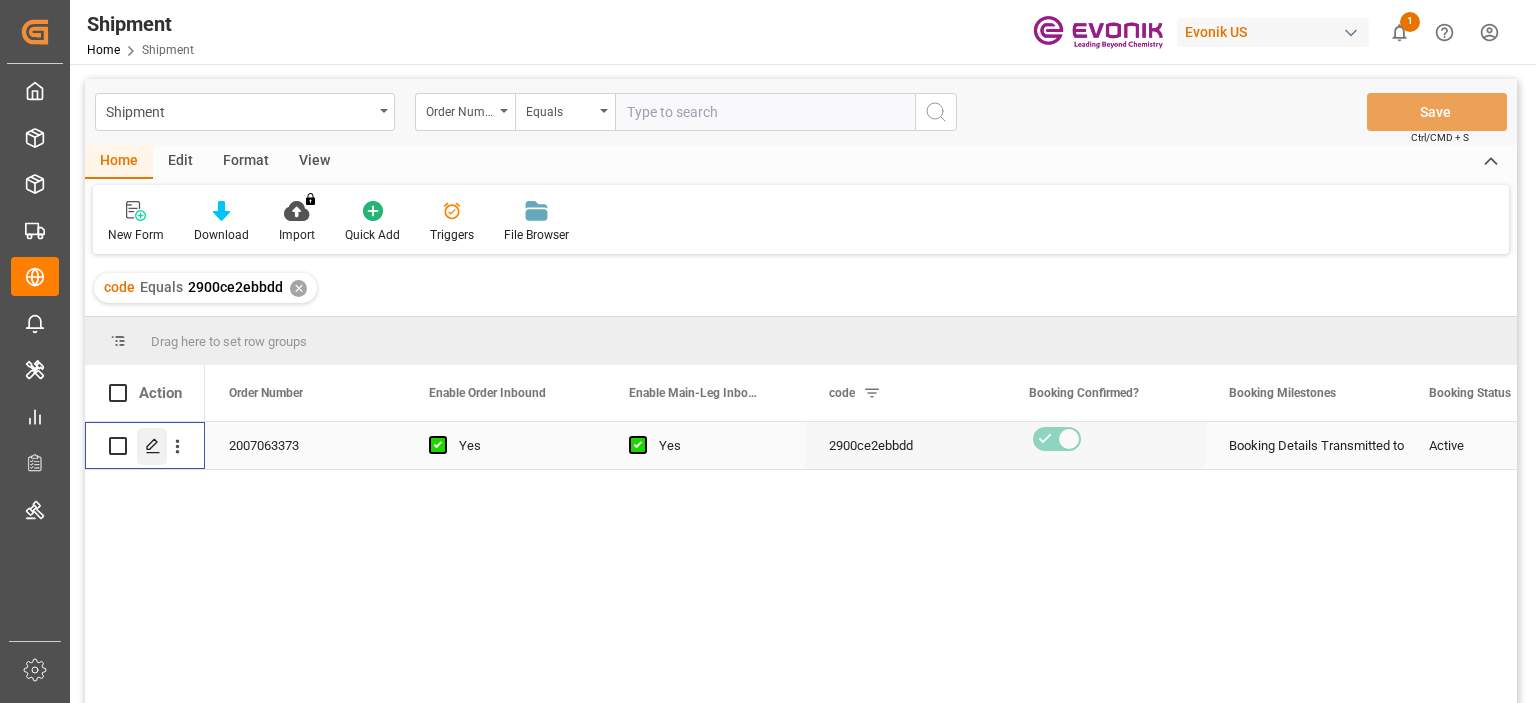 click 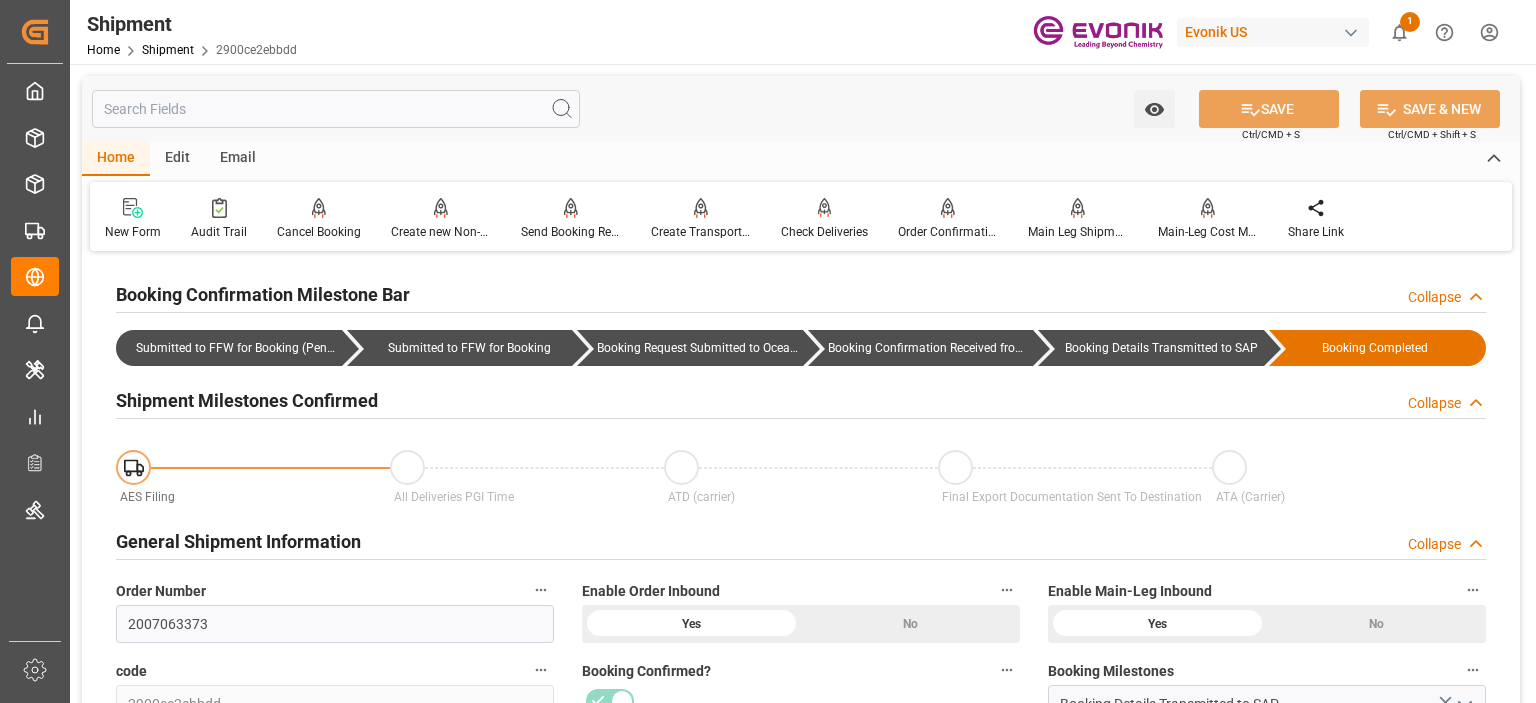 click at bounding box center [336, 109] 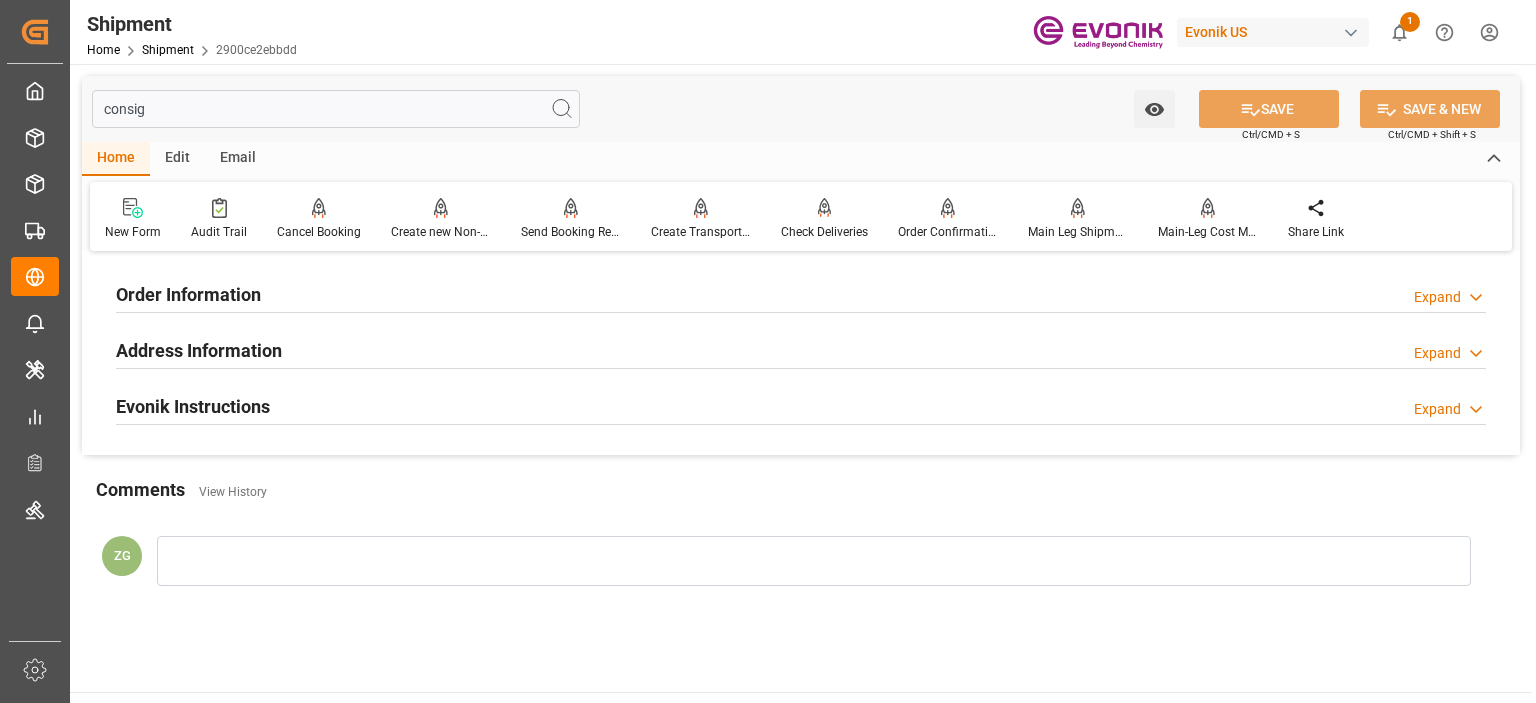 click on "Evonik Instructions" at bounding box center [193, 406] 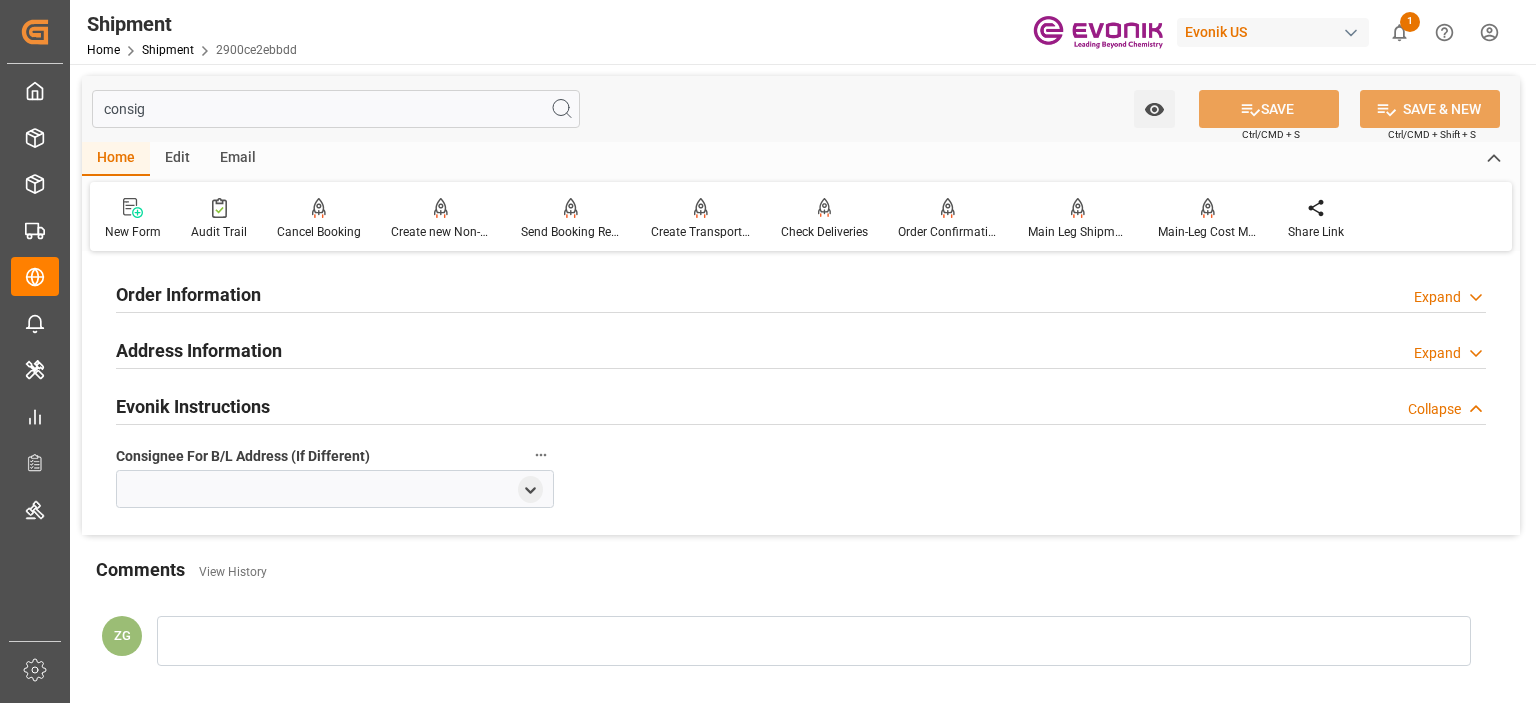 click on "Address Information" at bounding box center (199, 350) 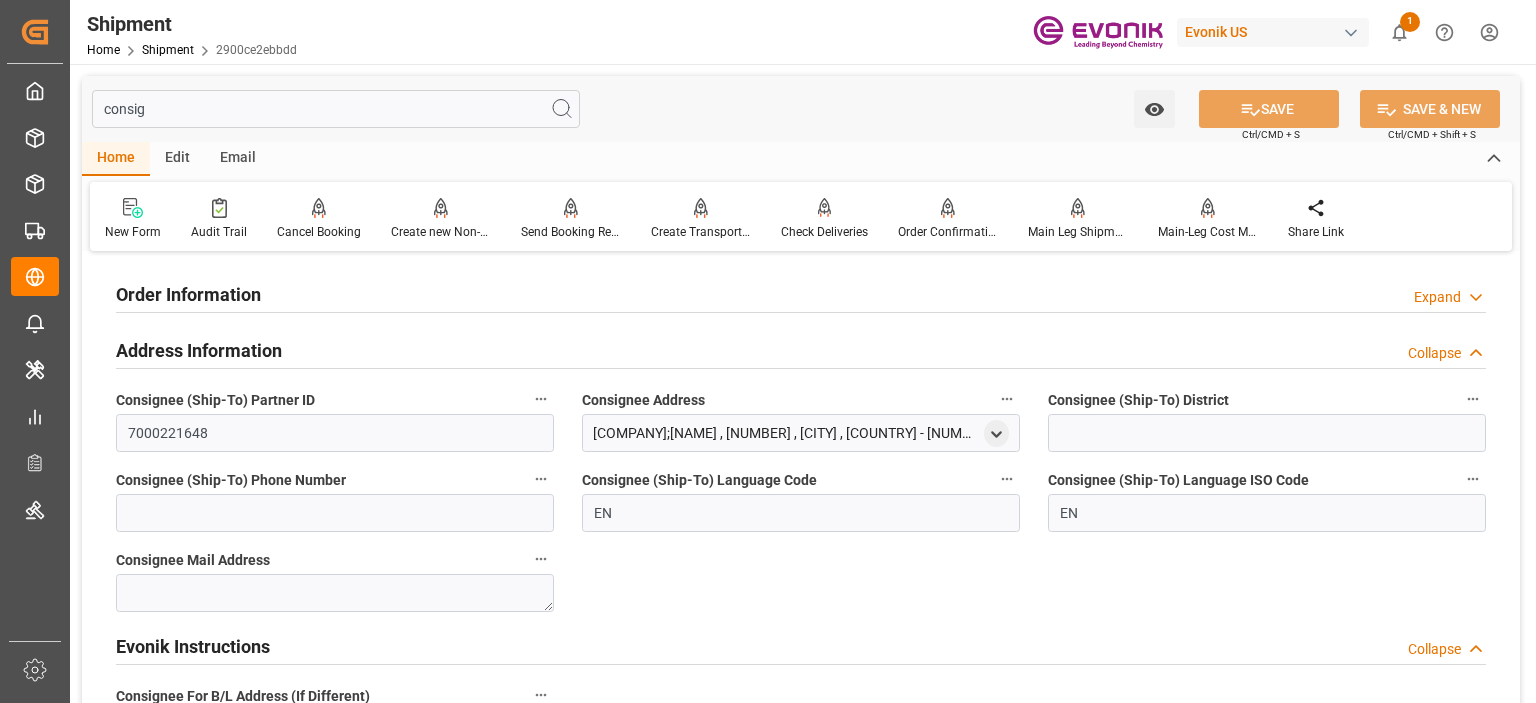 click at bounding box center (801, 312) 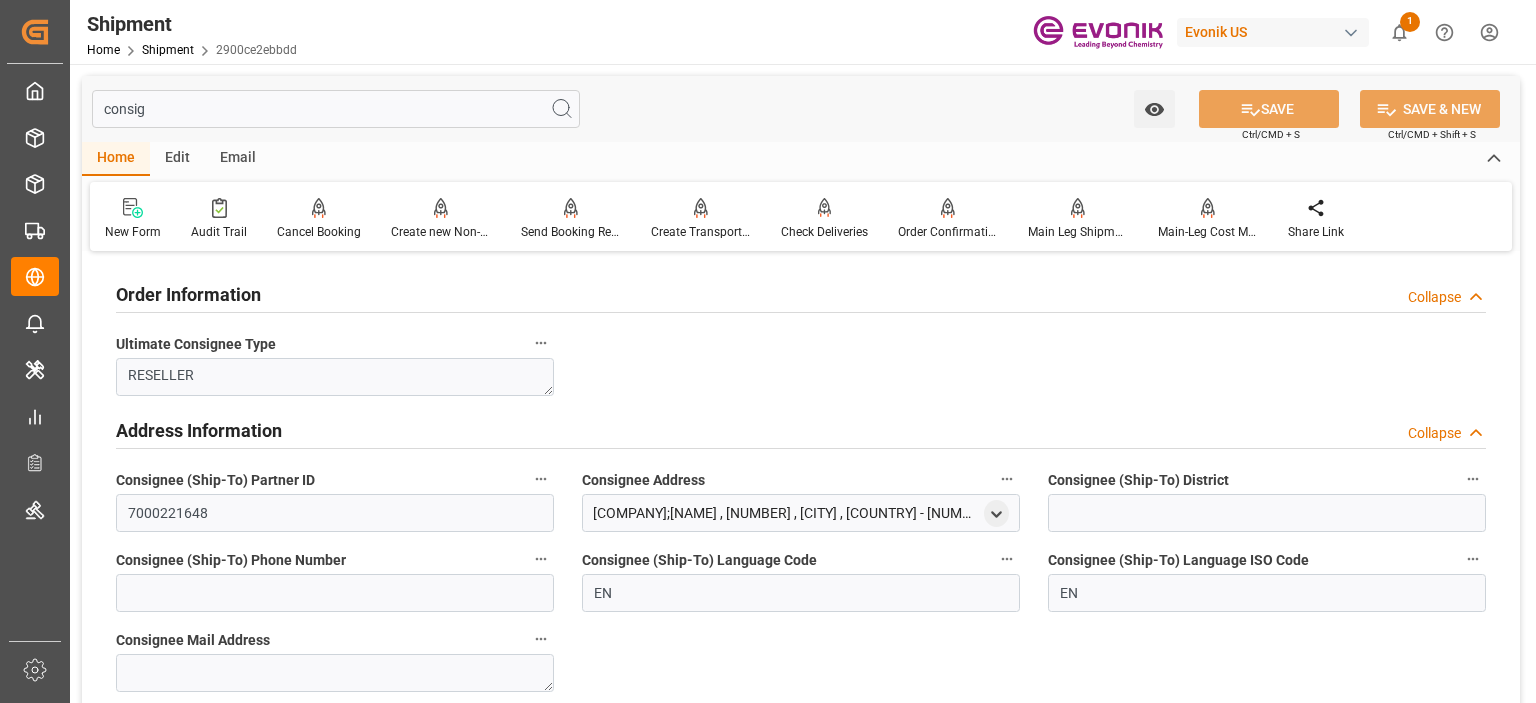 click on "consig" at bounding box center (336, 109) 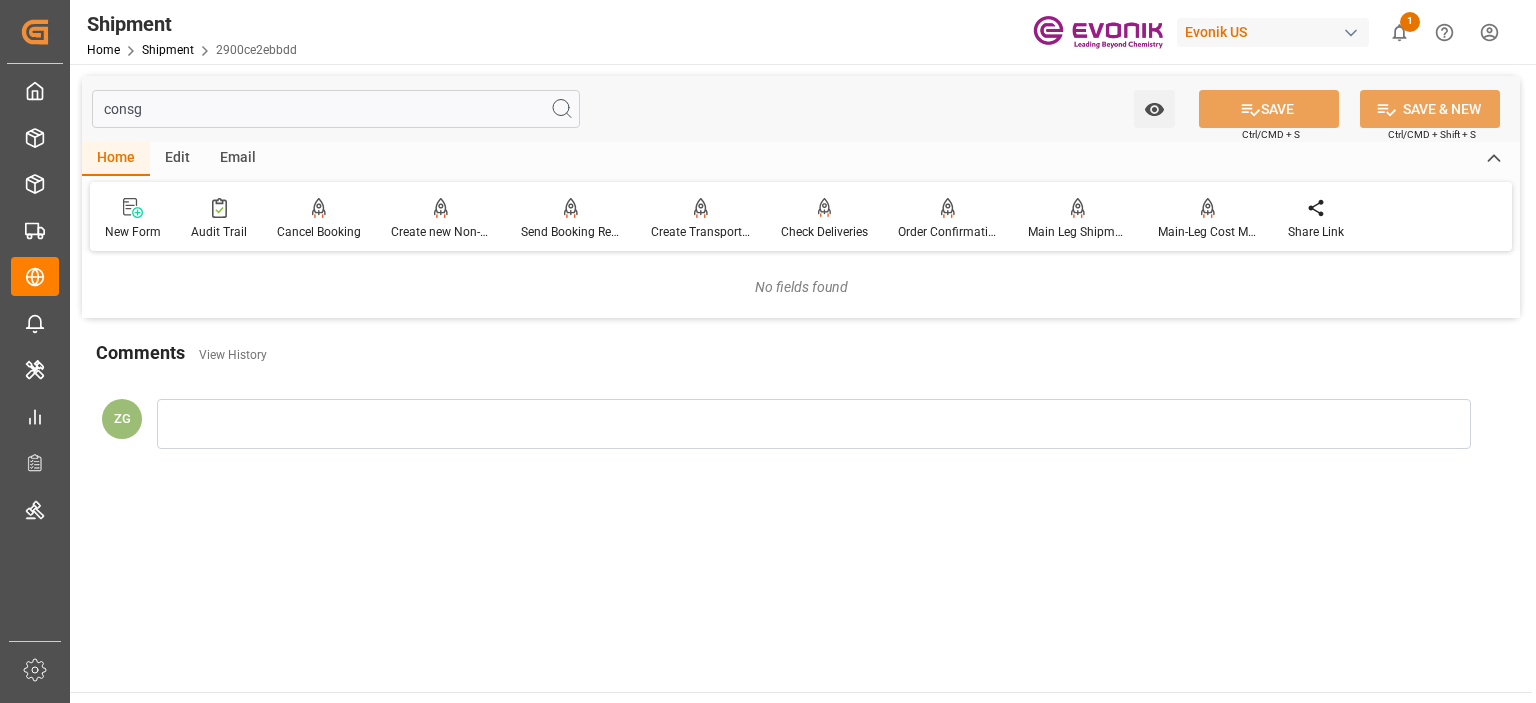 click on "consg" at bounding box center [336, 109] 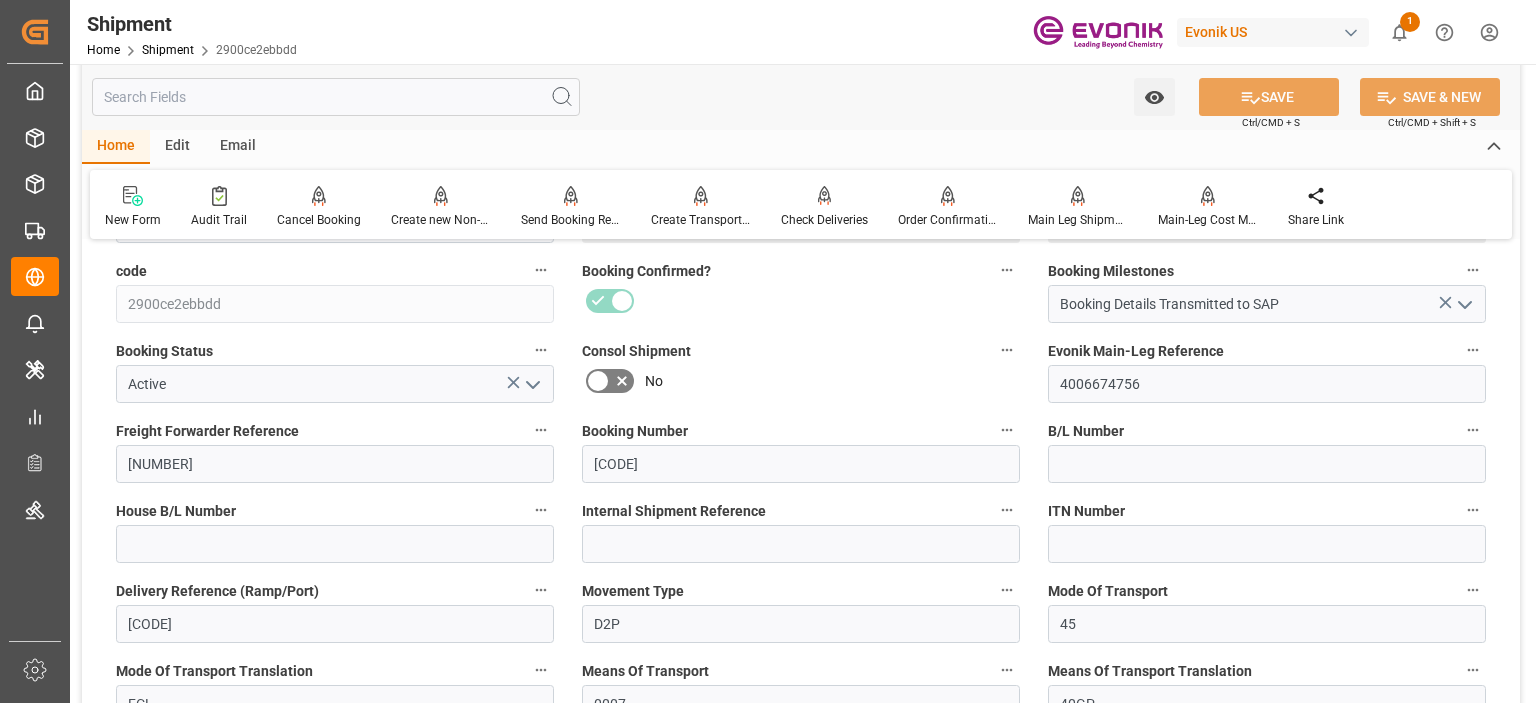 scroll, scrollTop: 300, scrollLeft: 0, axis: vertical 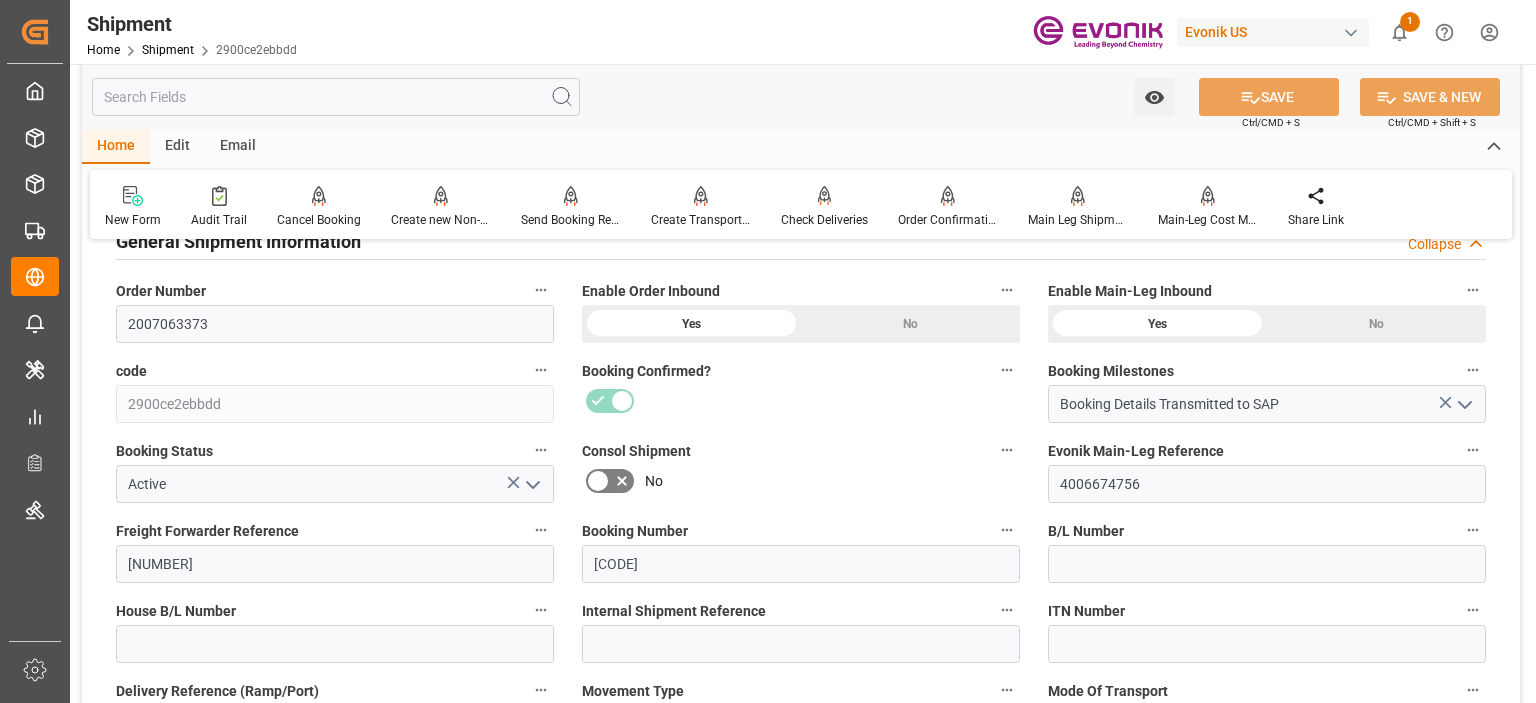 type 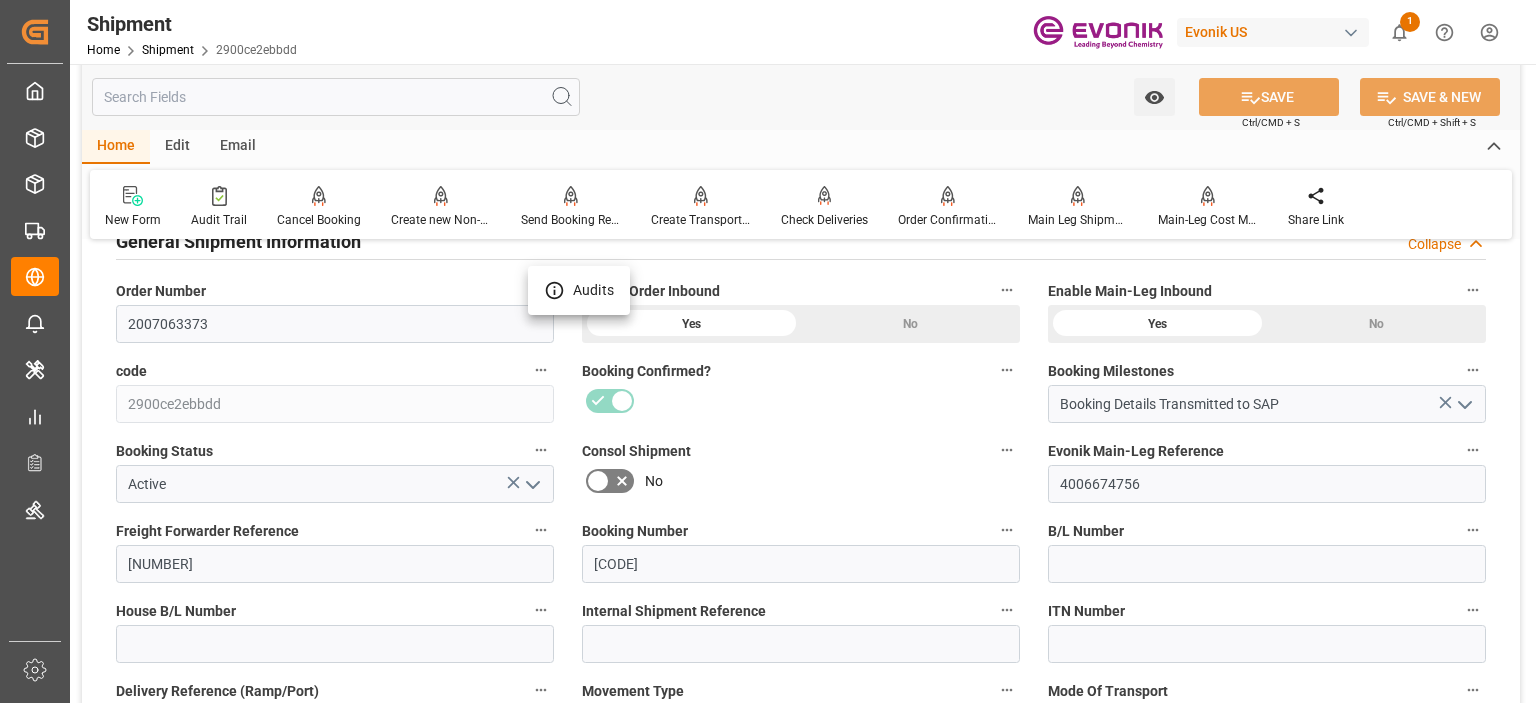 click at bounding box center [768, 351] 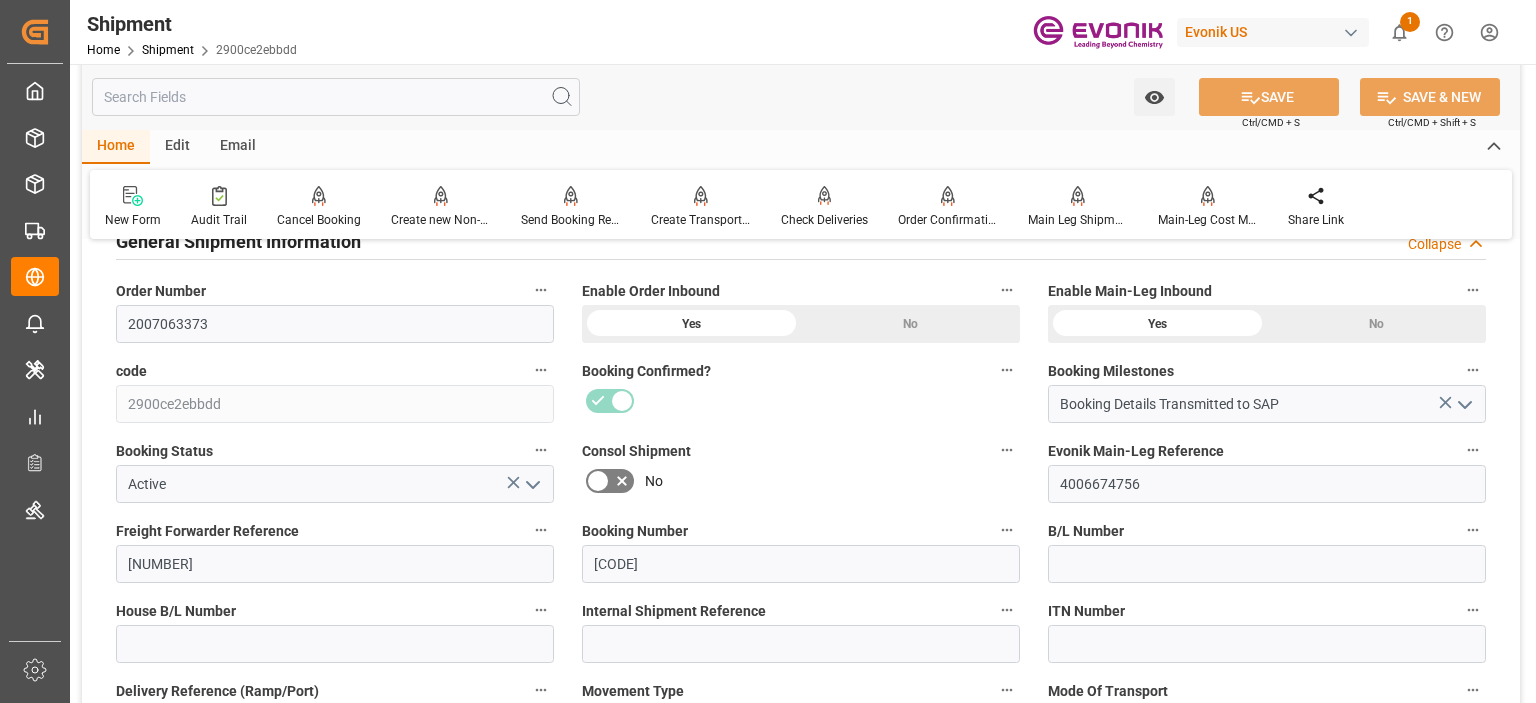 scroll, scrollTop: 400, scrollLeft: 0, axis: vertical 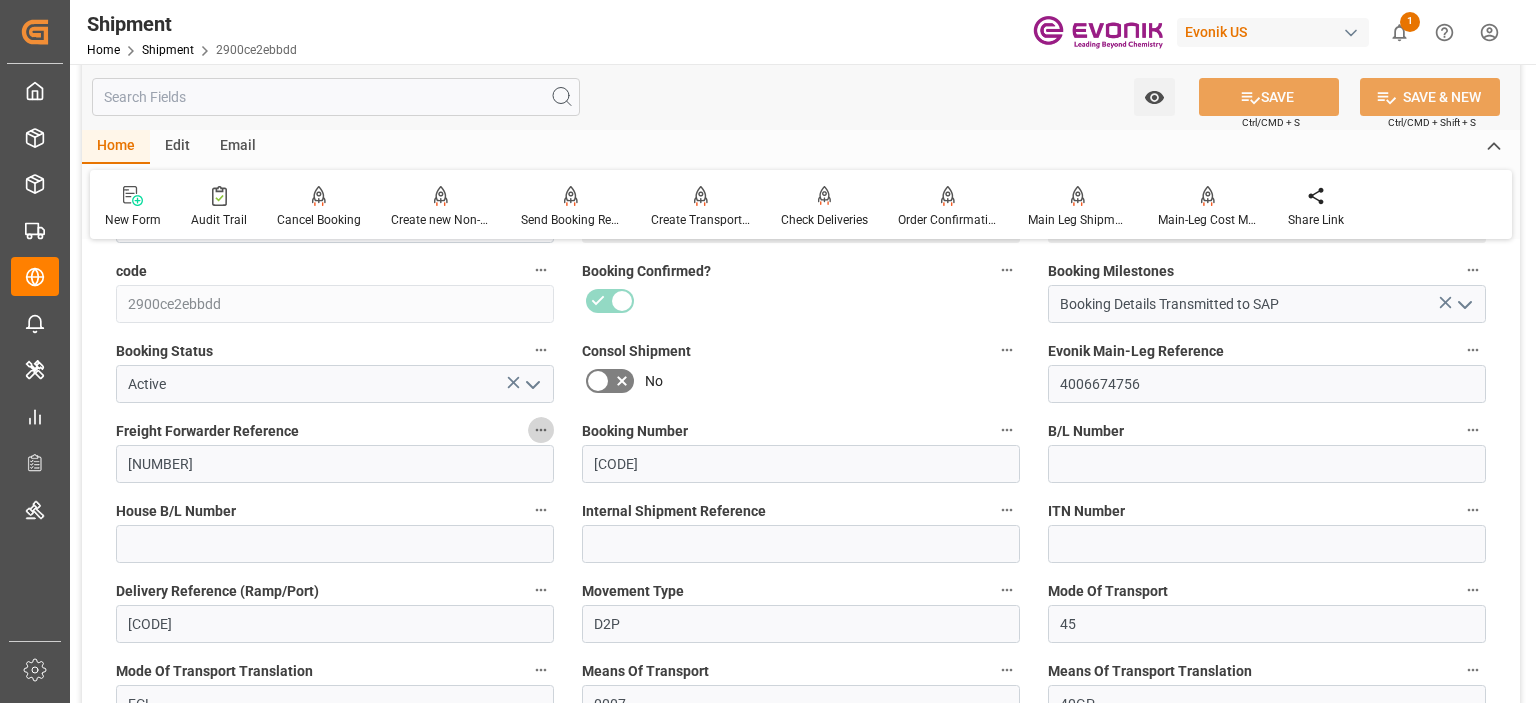click 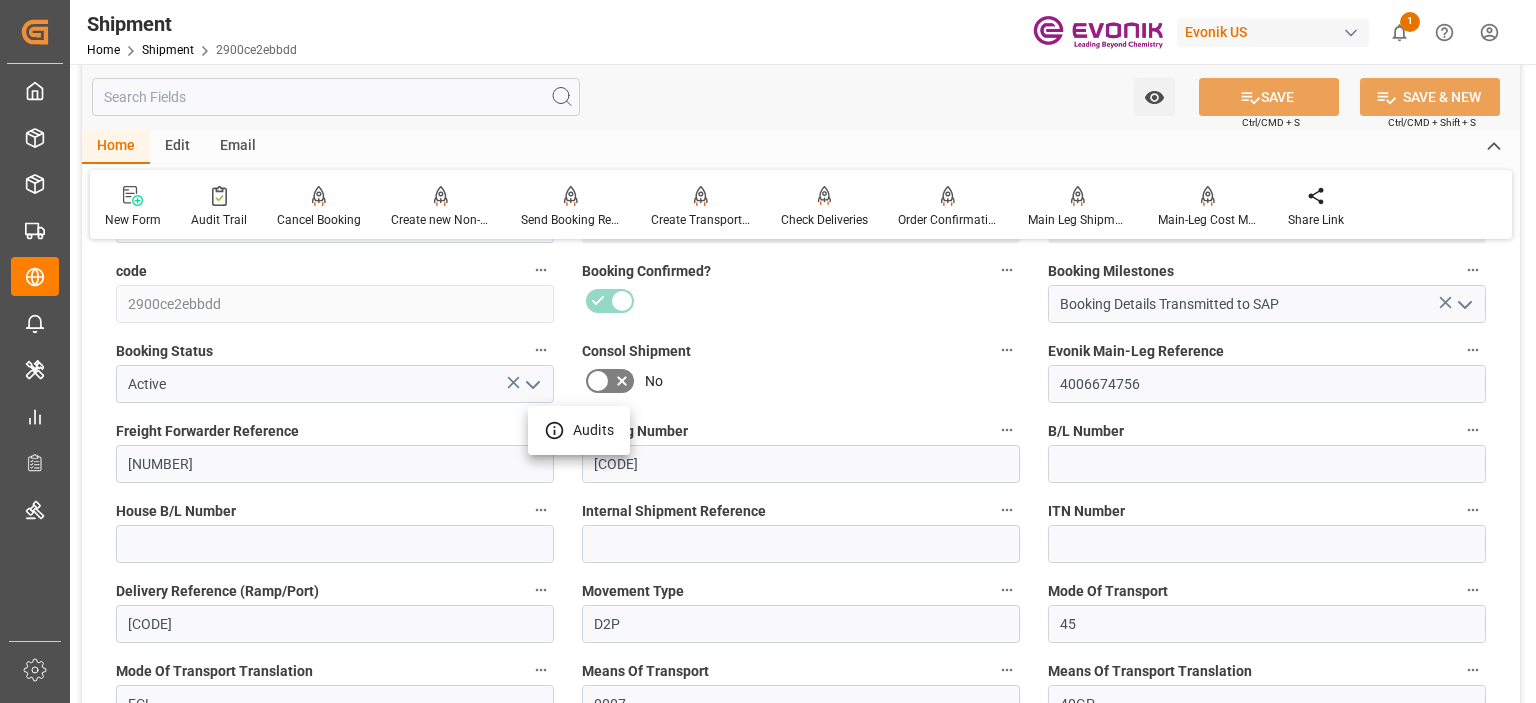 click at bounding box center [768, 351] 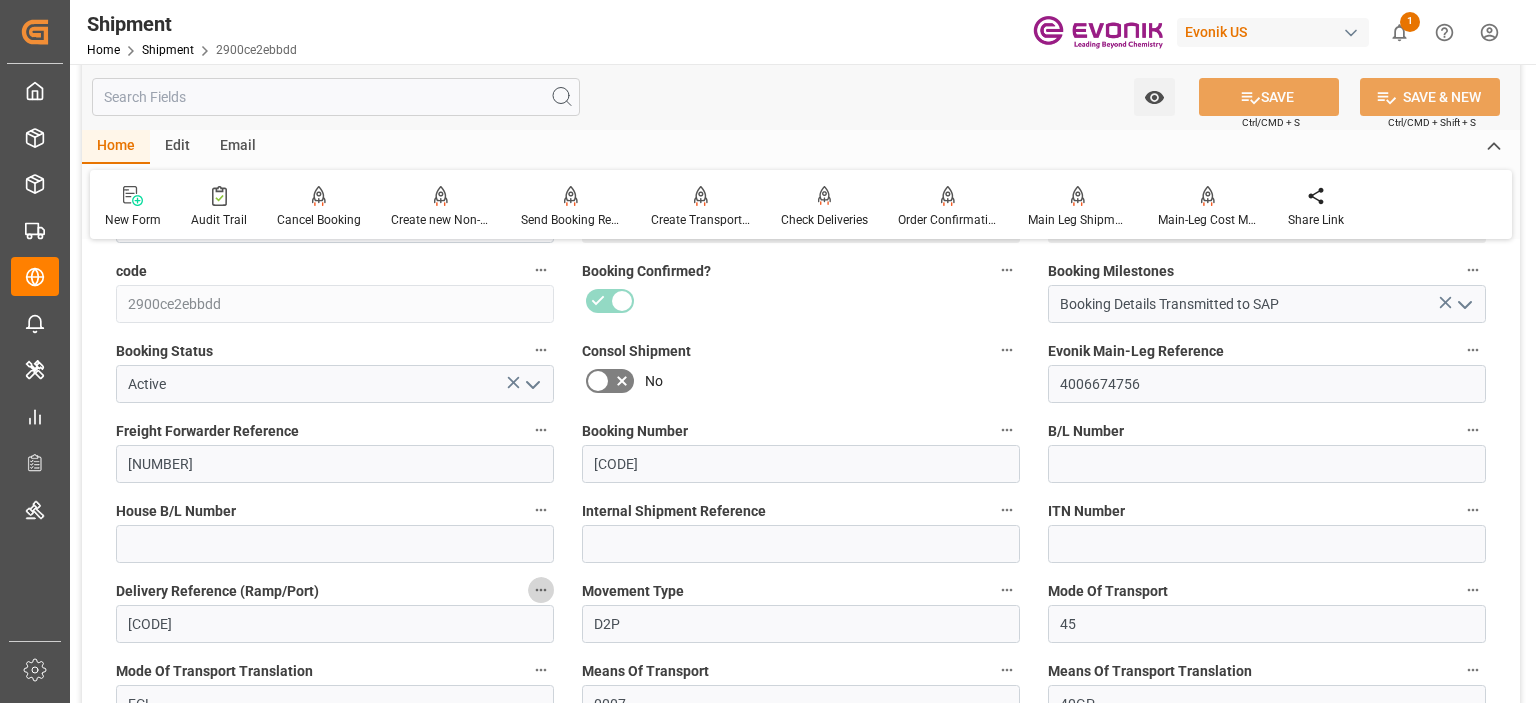 click 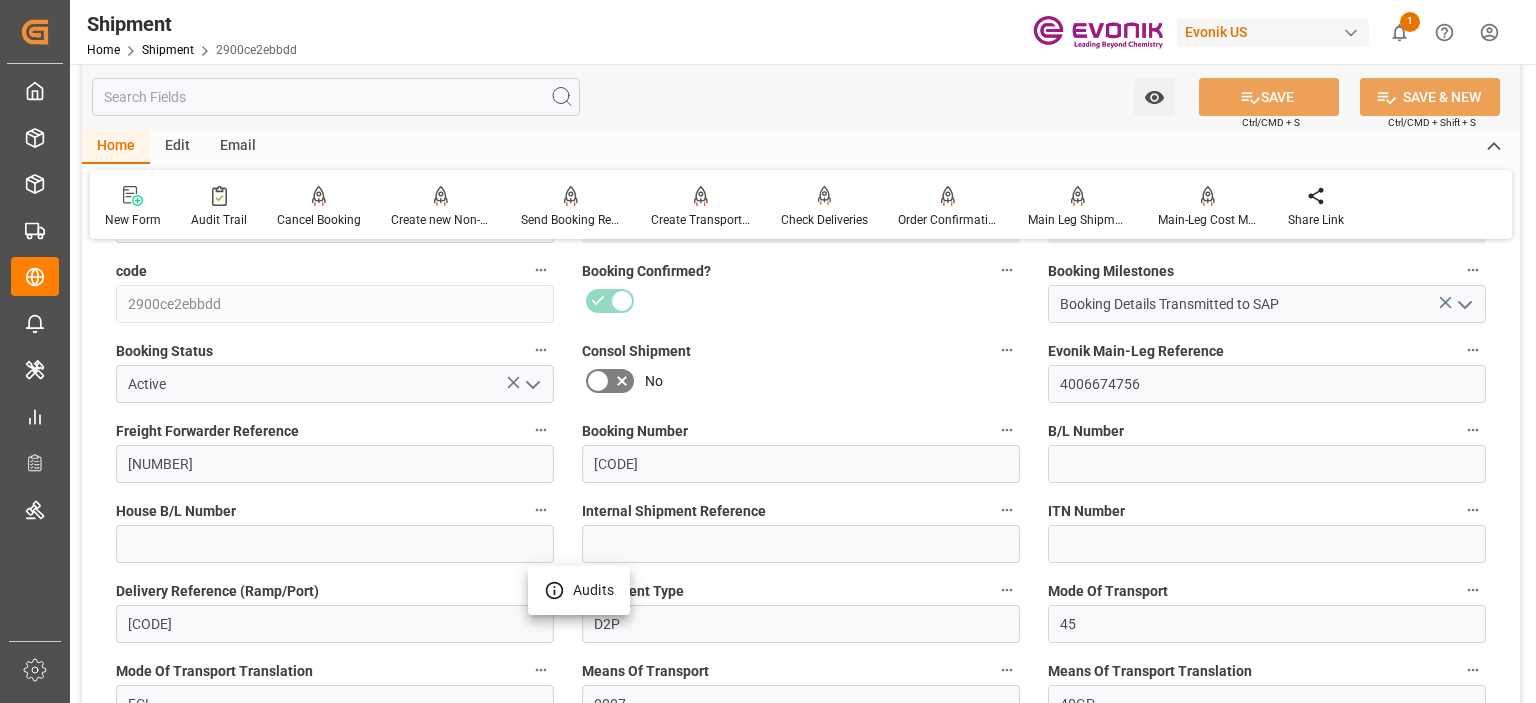click at bounding box center [768, 351] 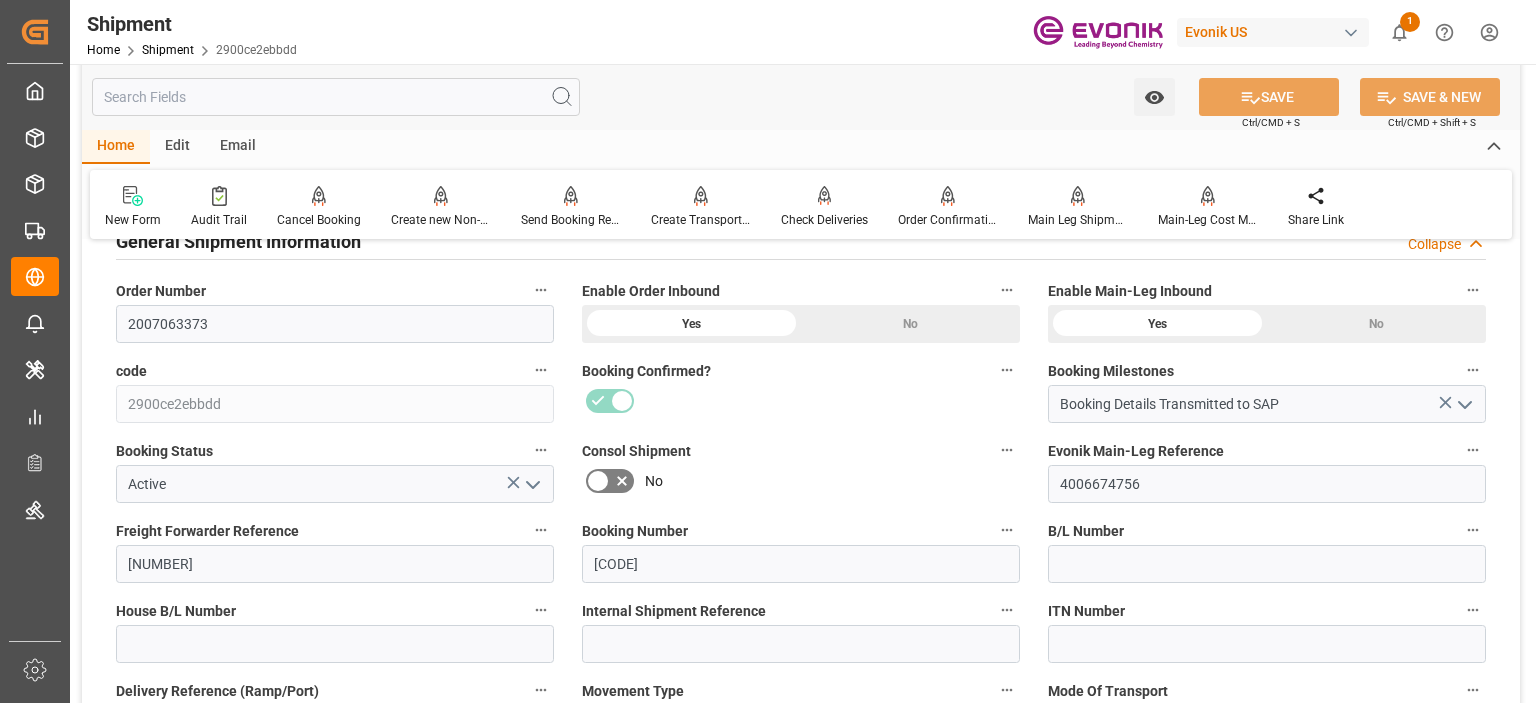 scroll, scrollTop: 0, scrollLeft: 0, axis: both 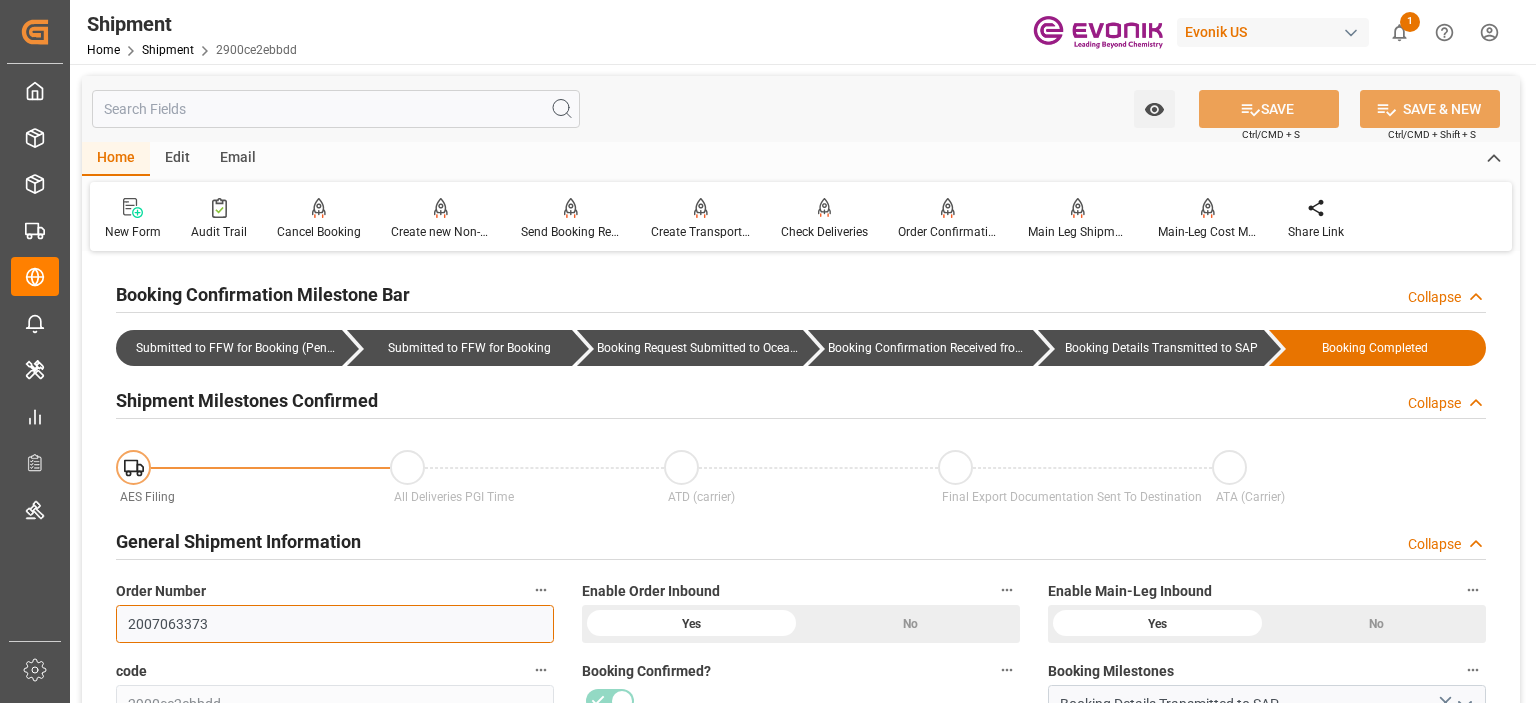 click on "2007063373" at bounding box center (335, 624) 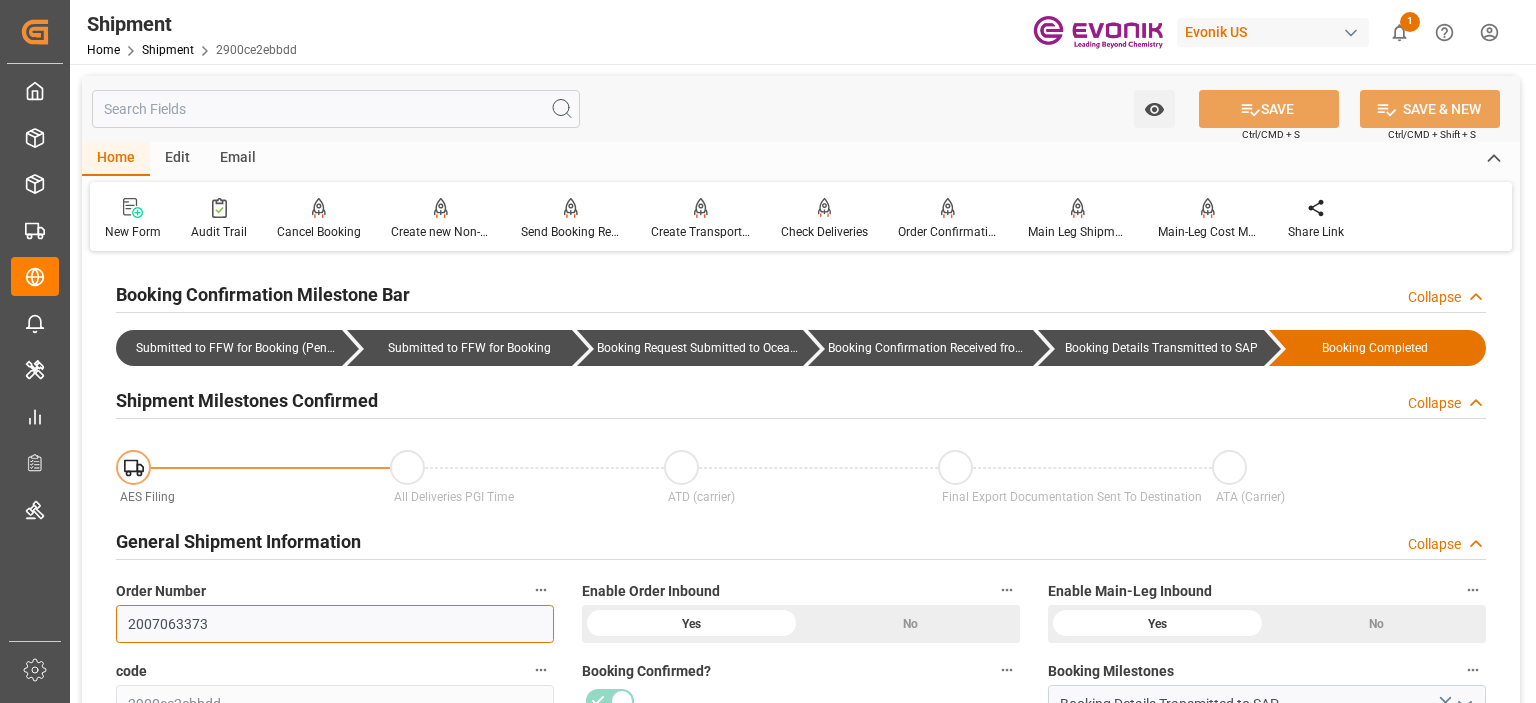 click on "2007063373" at bounding box center (335, 624) 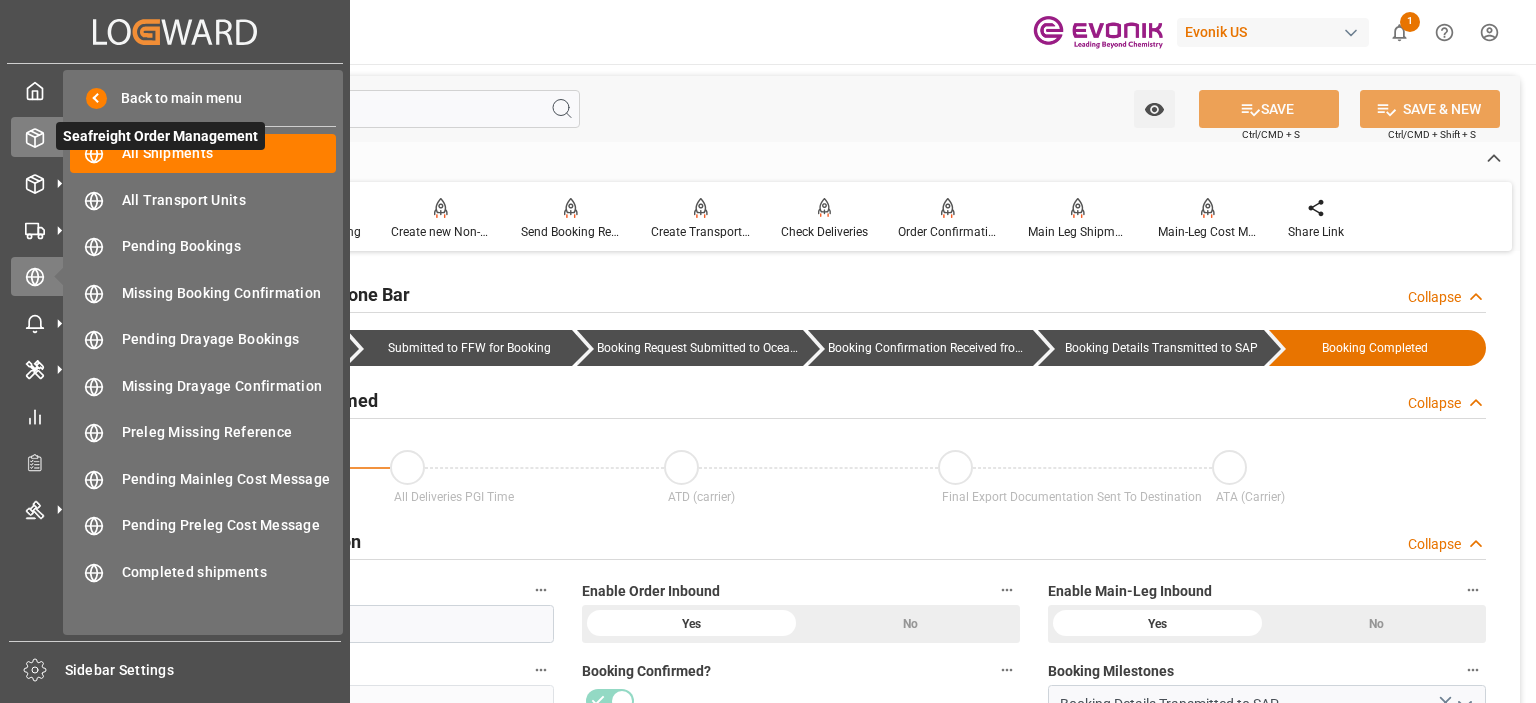 click on "Seafreight Order Management" at bounding box center (160, 136) 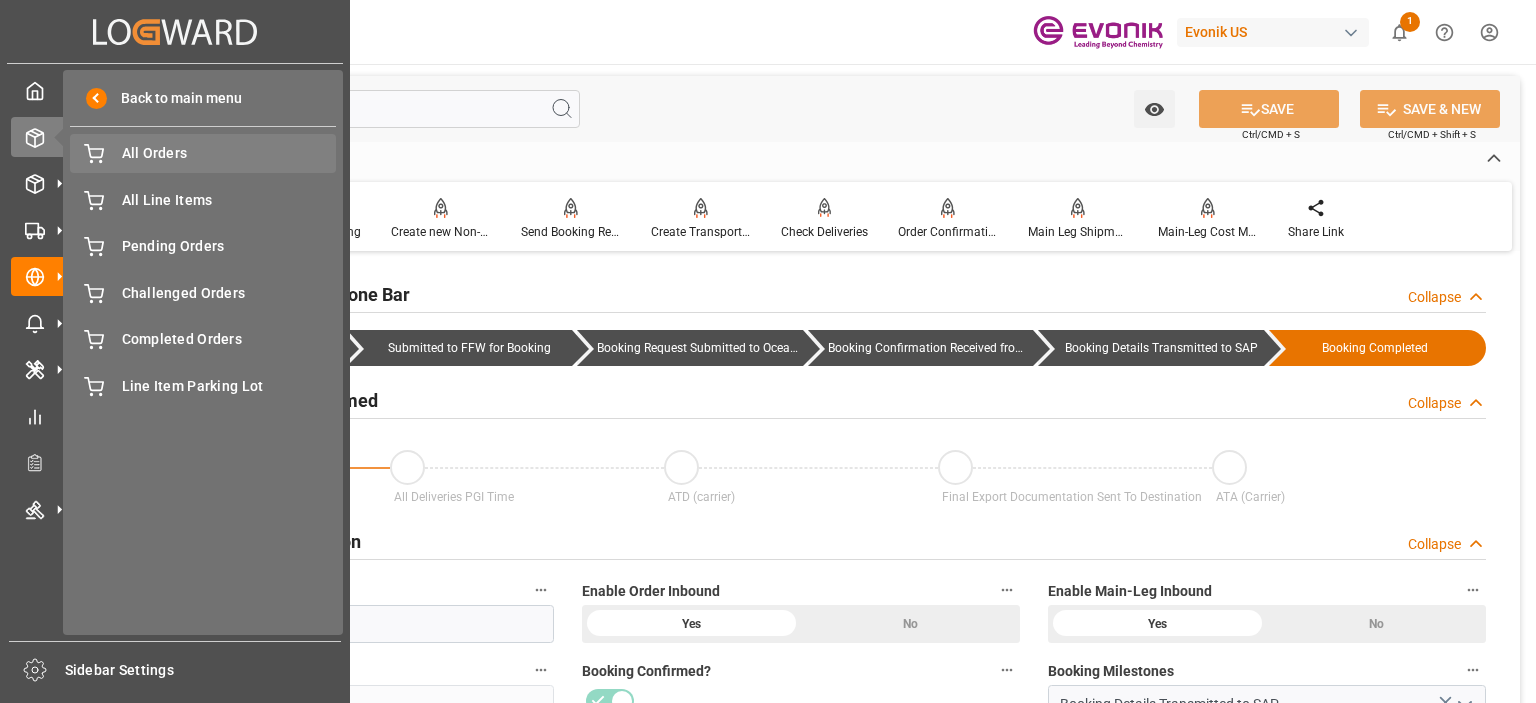 click on "All Orders" at bounding box center [229, 153] 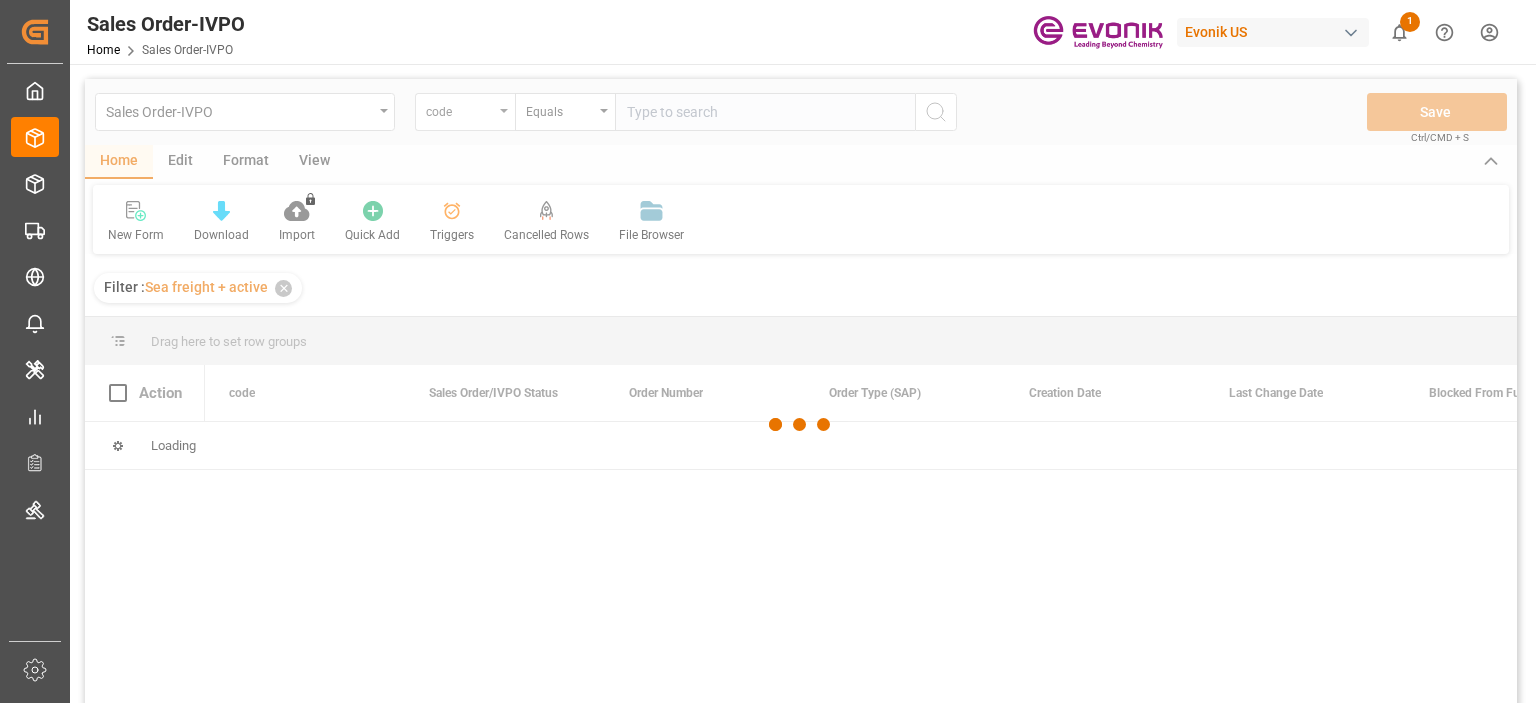 click at bounding box center [801, 424] 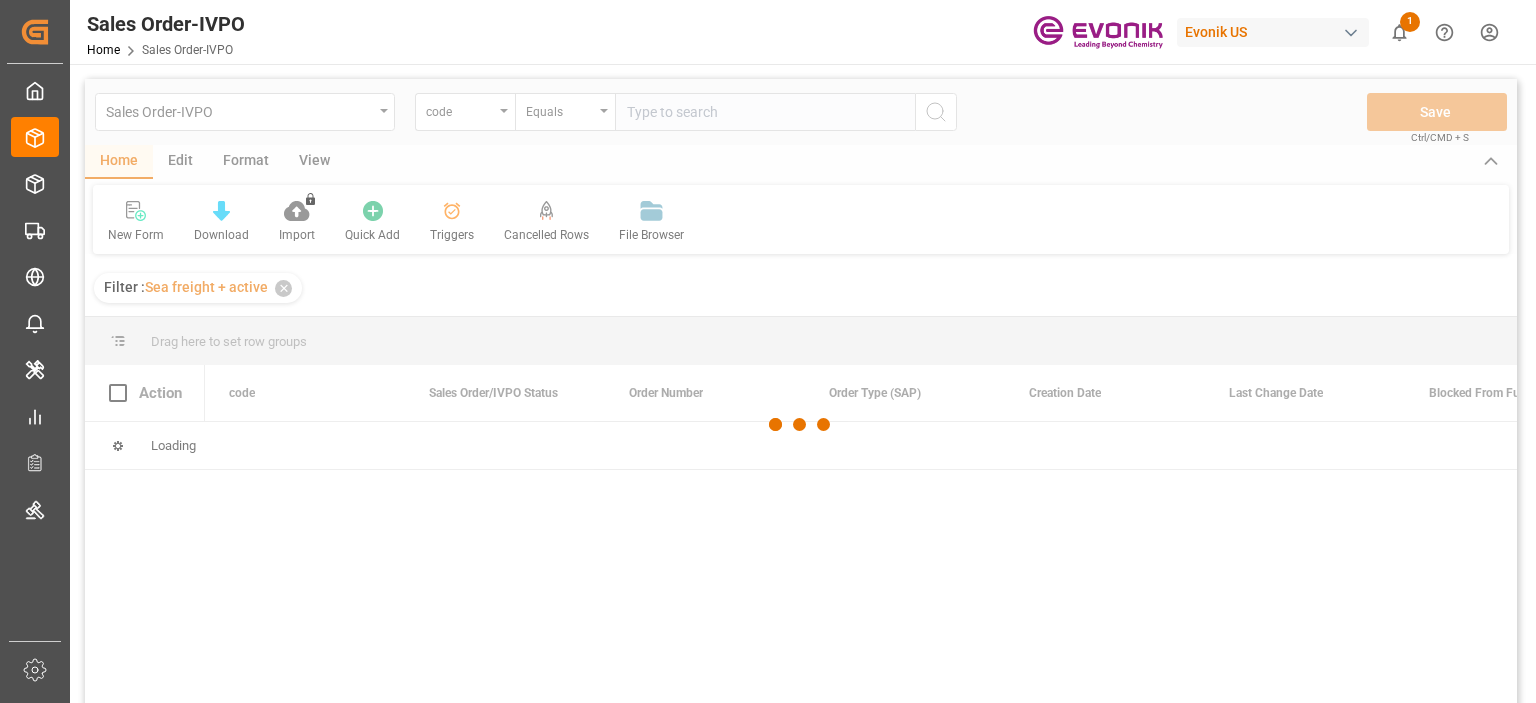 click at bounding box center [801, 424] 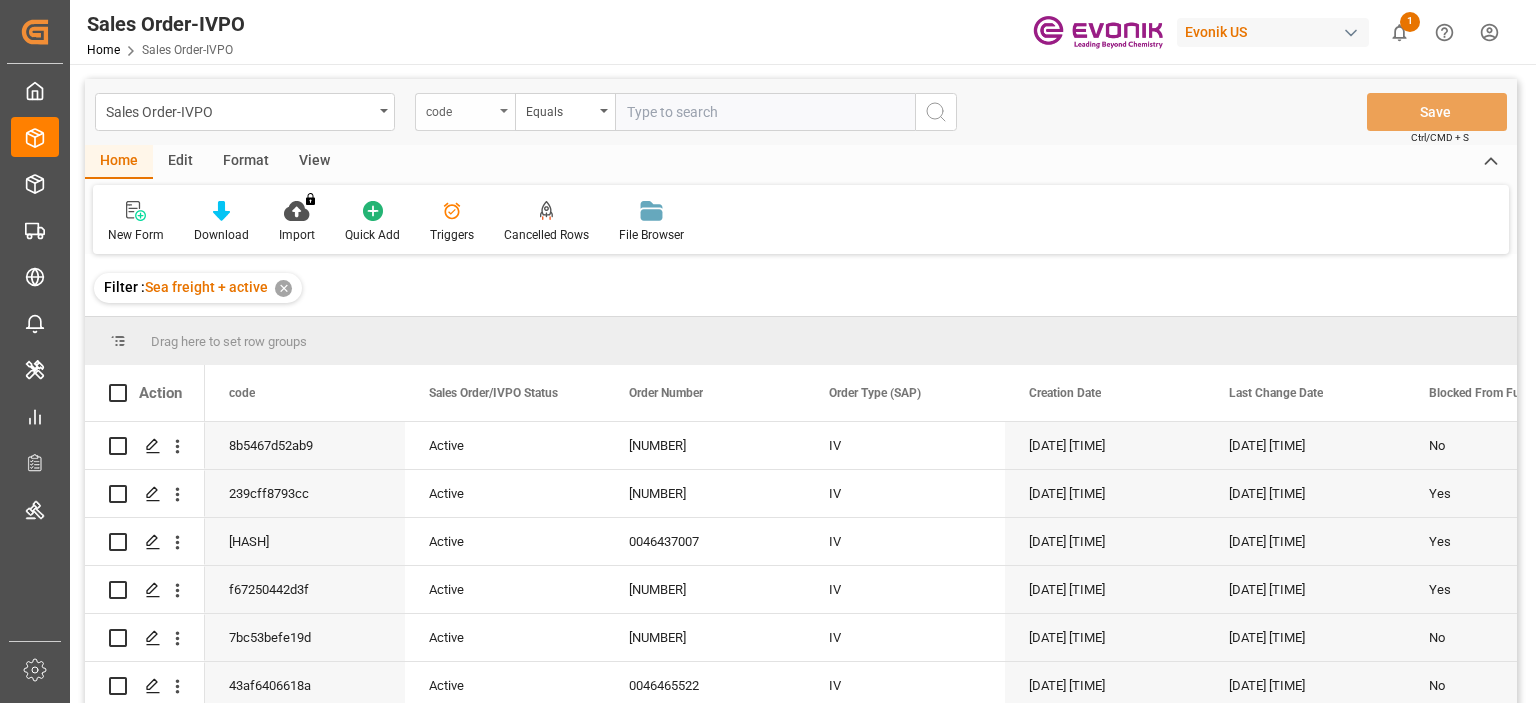 click on "code" at bounding box center [465, 112] 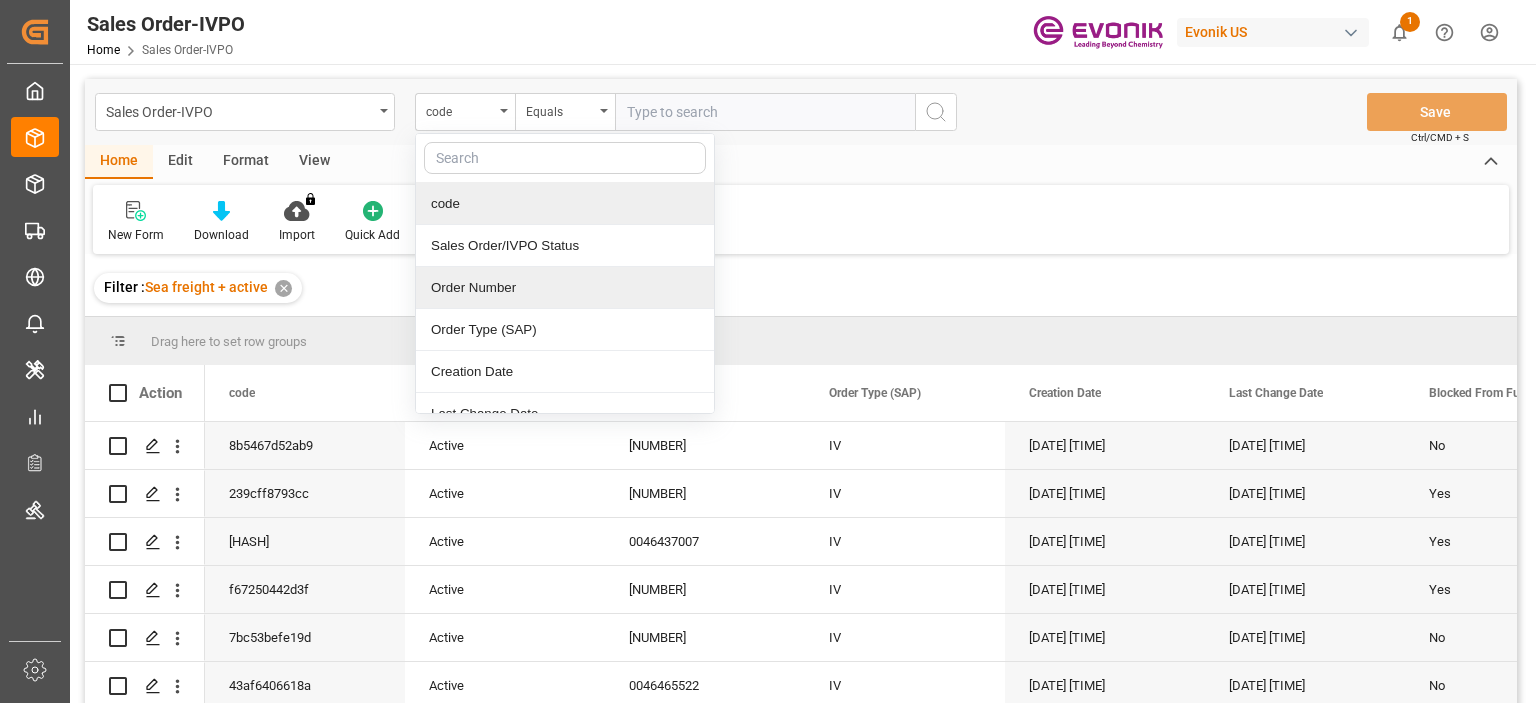 click on "Order Number" at bounding box center [565, 288] 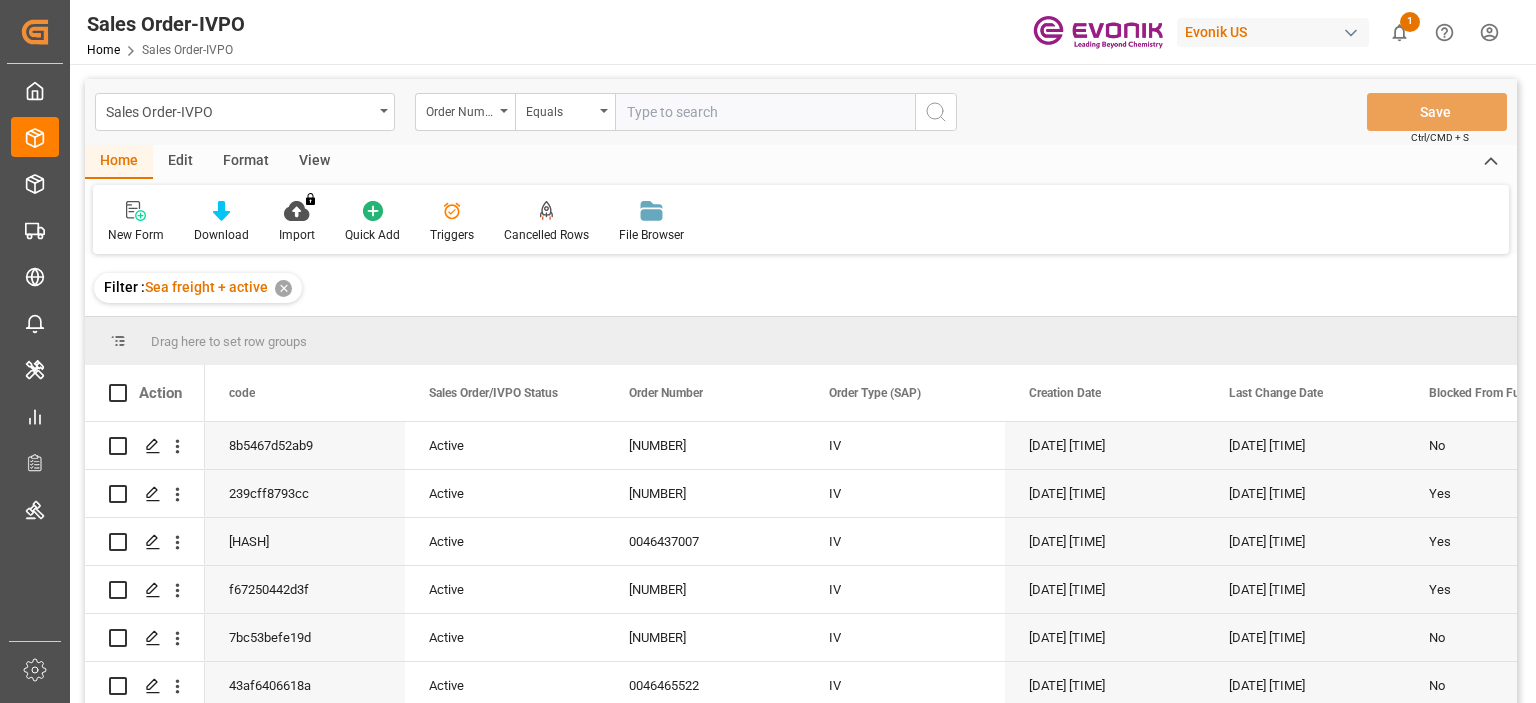 click at bounding box center [765, 112] 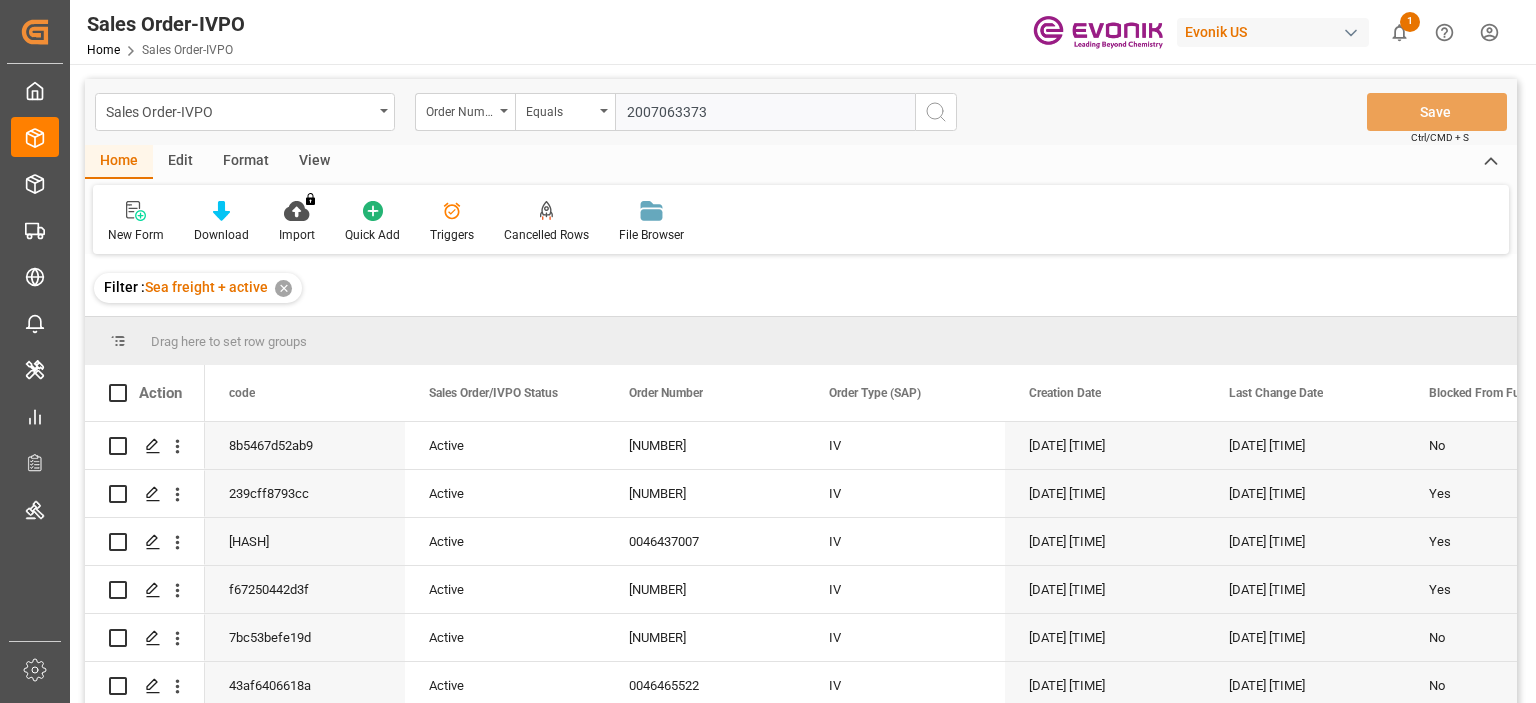 type 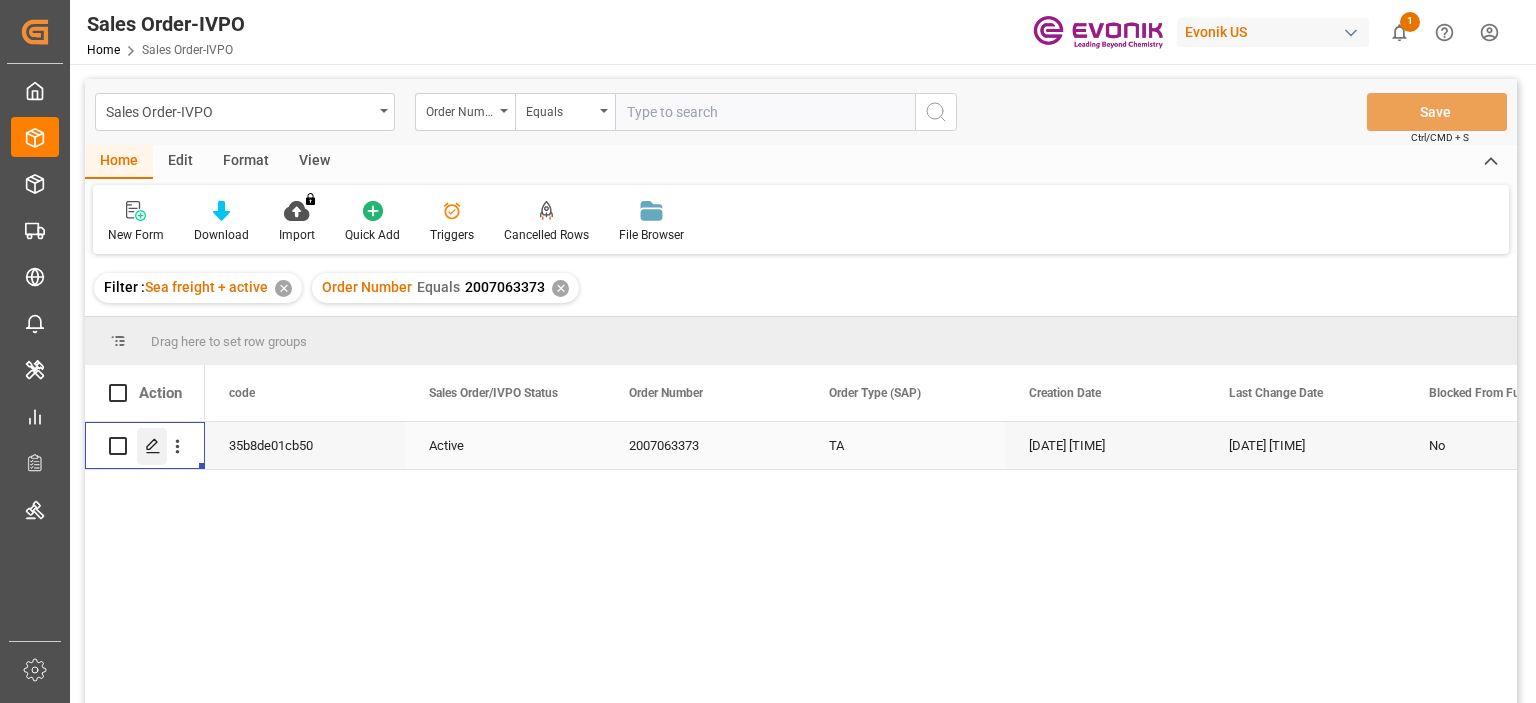 click 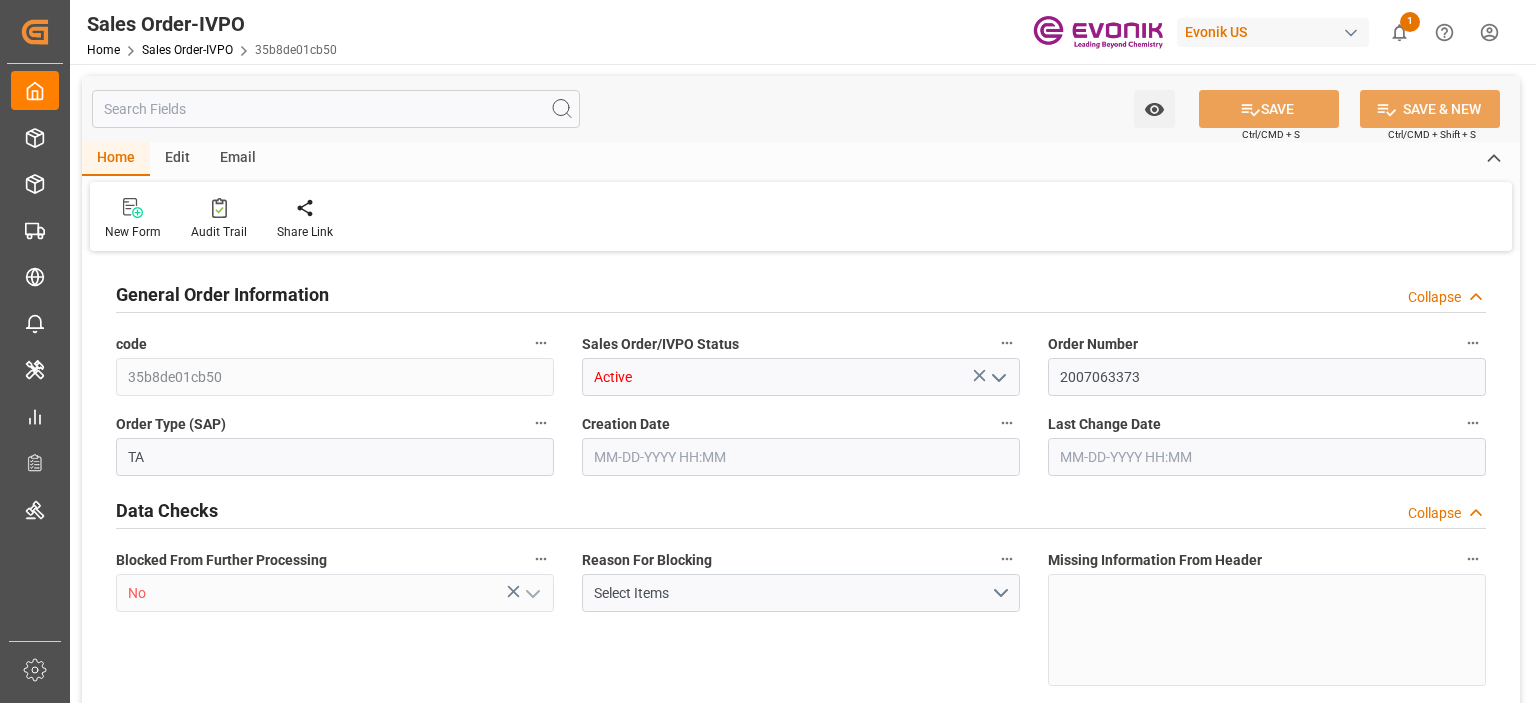 type on "QAHMD" 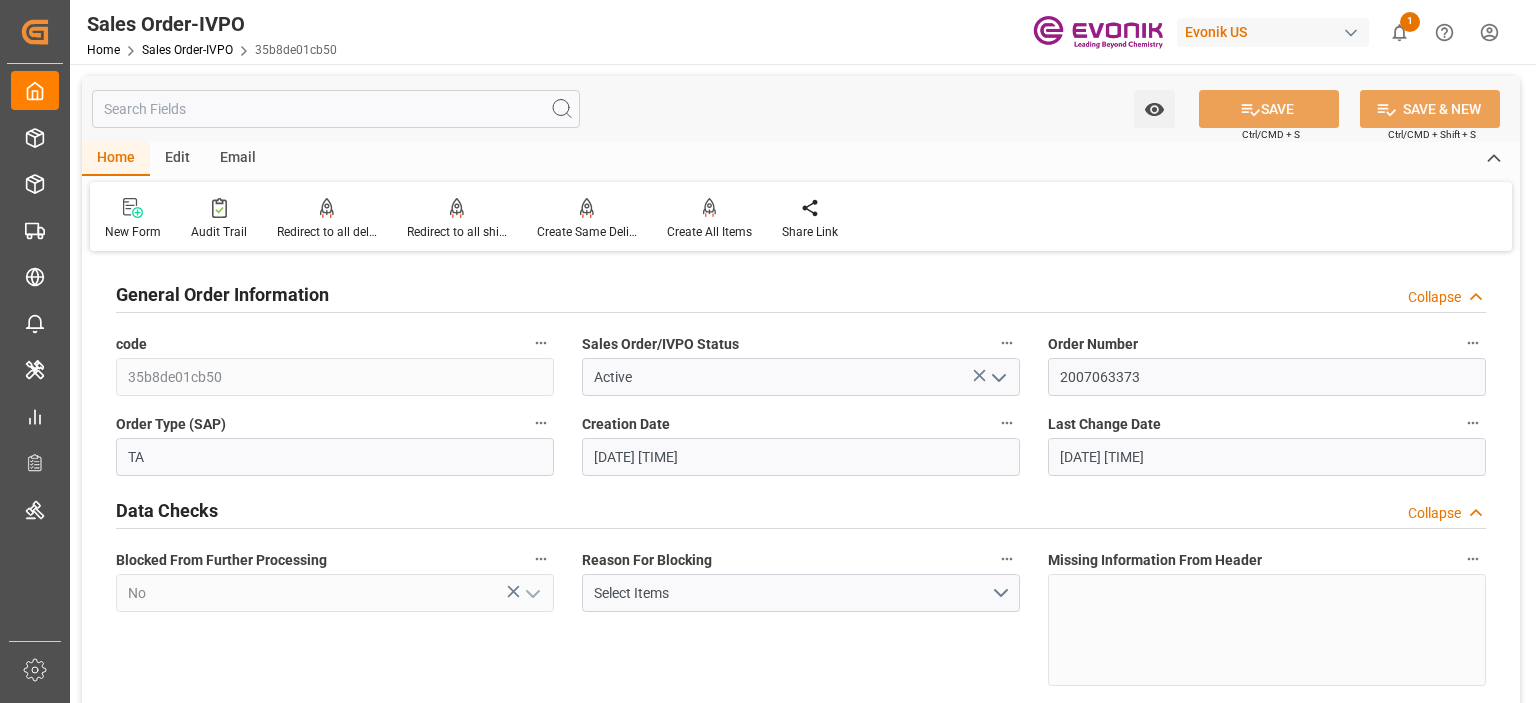 type on "[DATE] [TIME]" 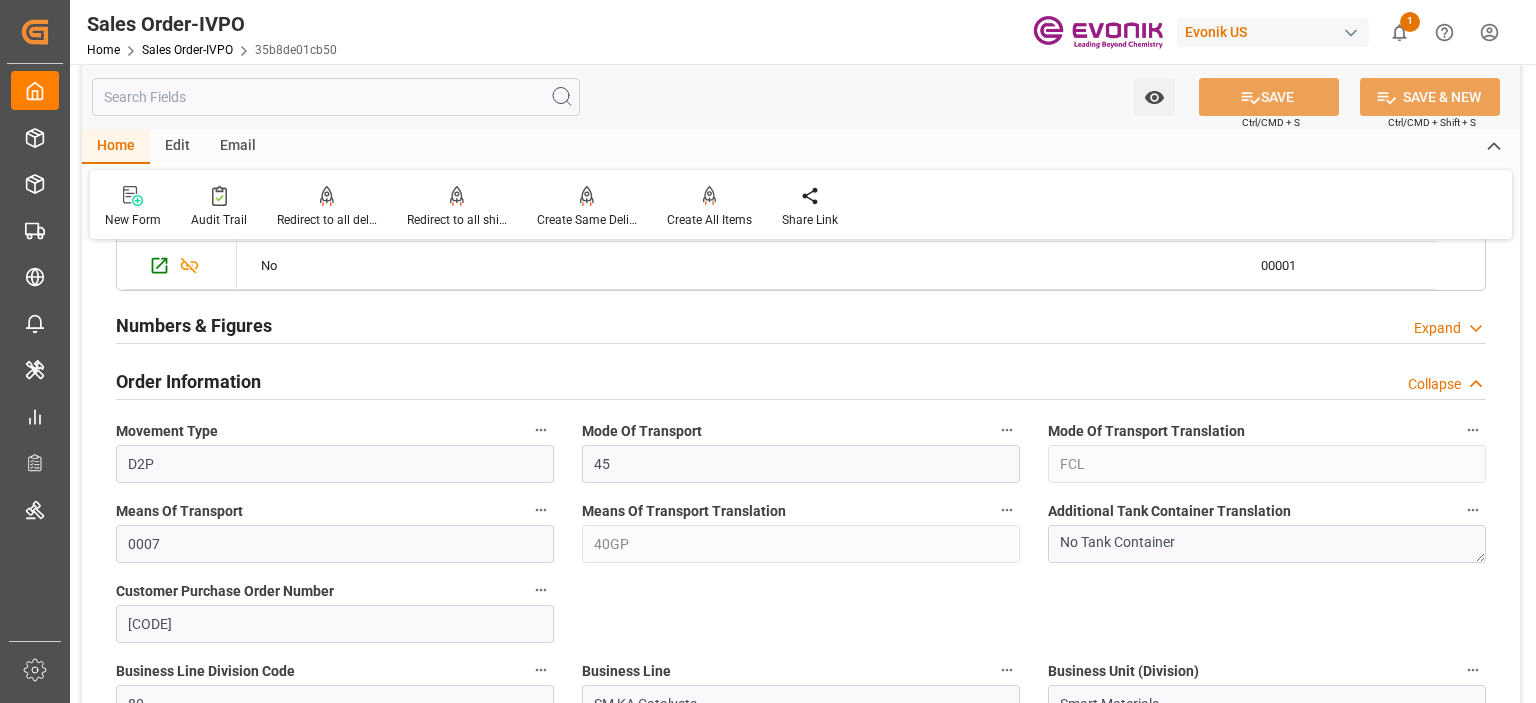scroll, scrollTop: 1400, scrollLeft: 0, axis: vertical 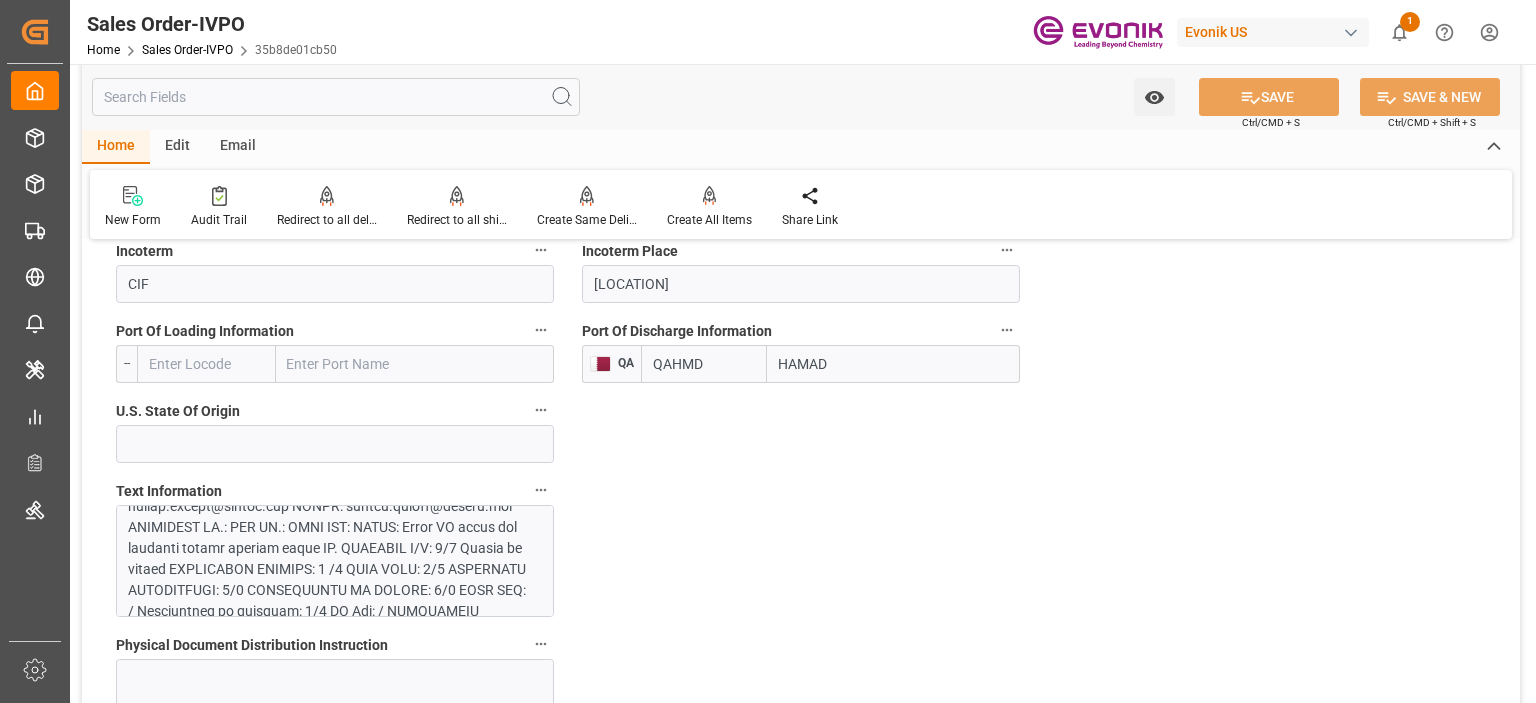 click at bounding box center (329, 737) 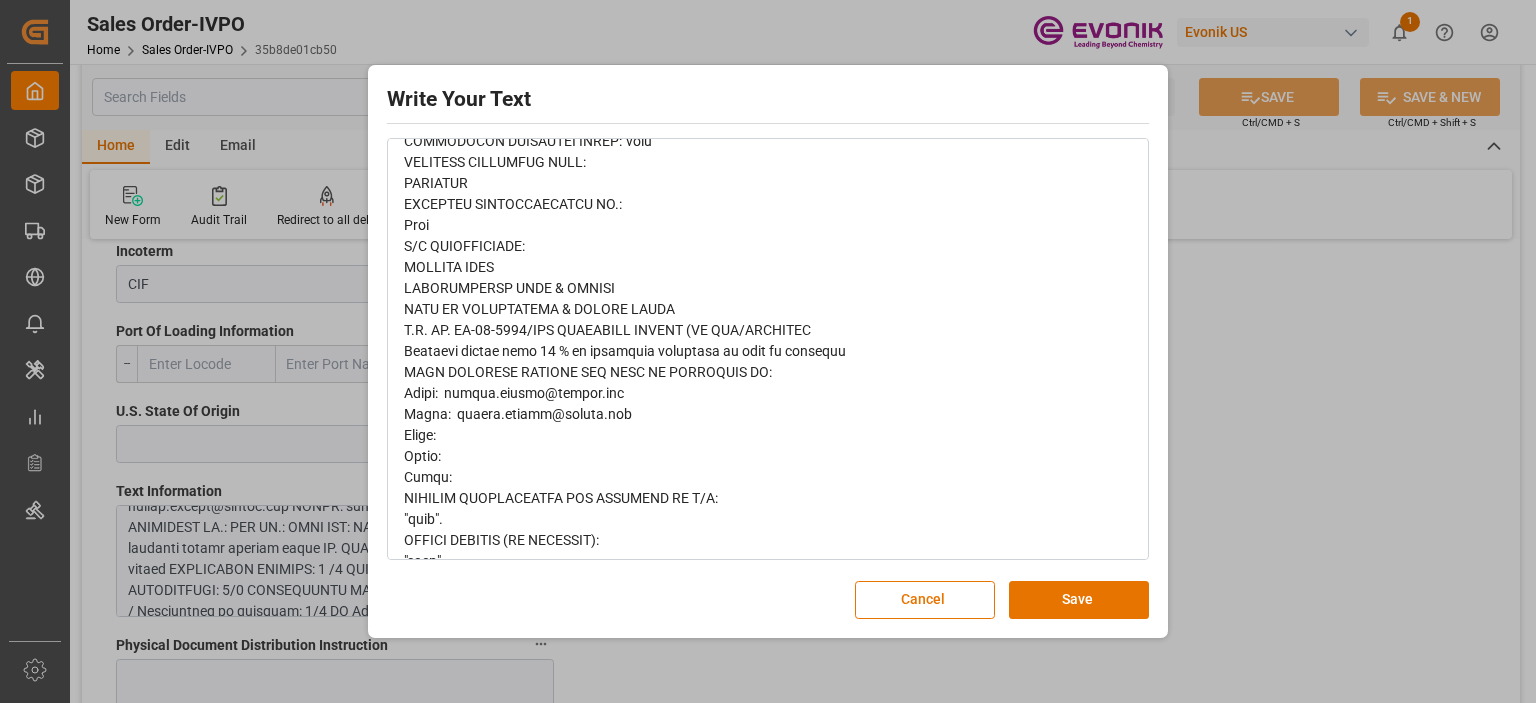 scroll, scrollTop: 1726, scrollLeft: 0, axis: vertical 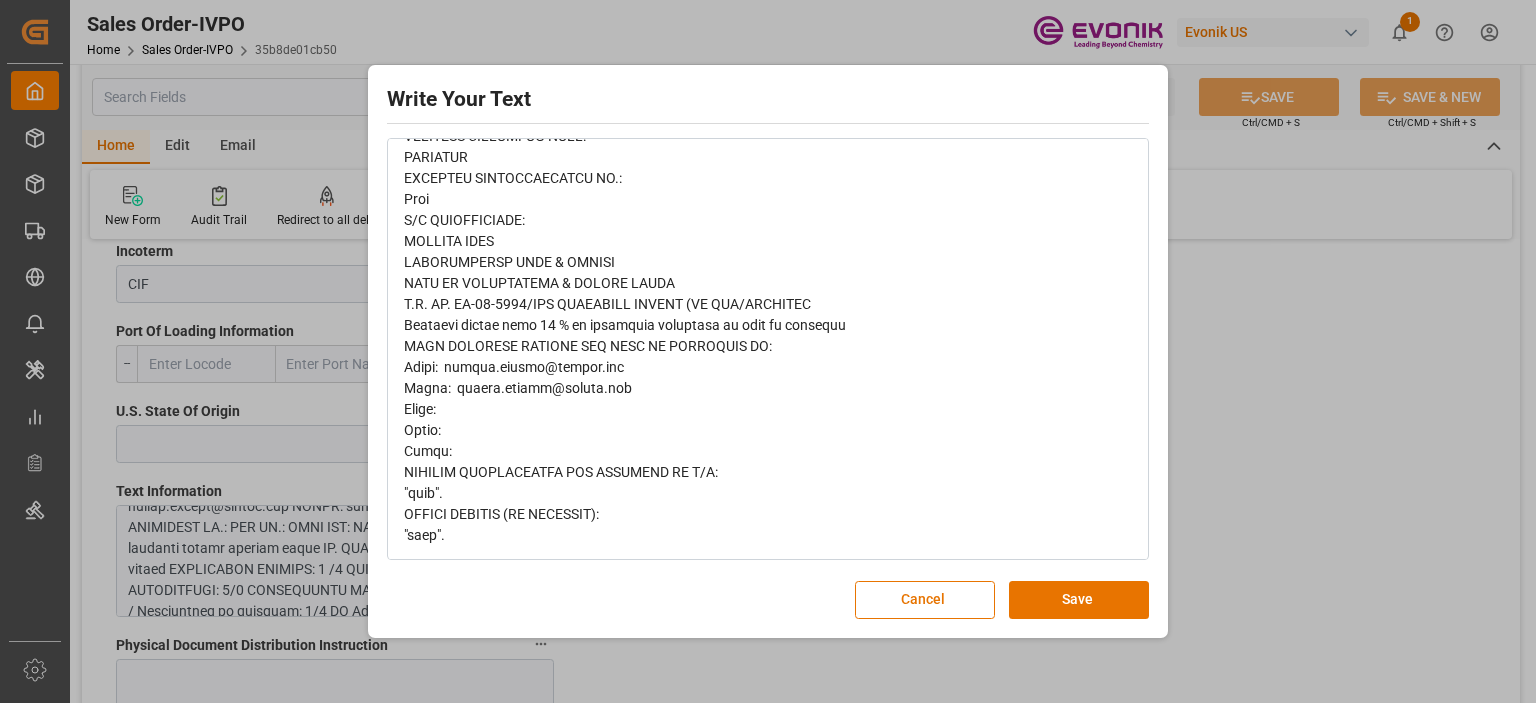 click on "Write Your Text Normal 14 Font Cancel Save" at bounding box center [768, 351] 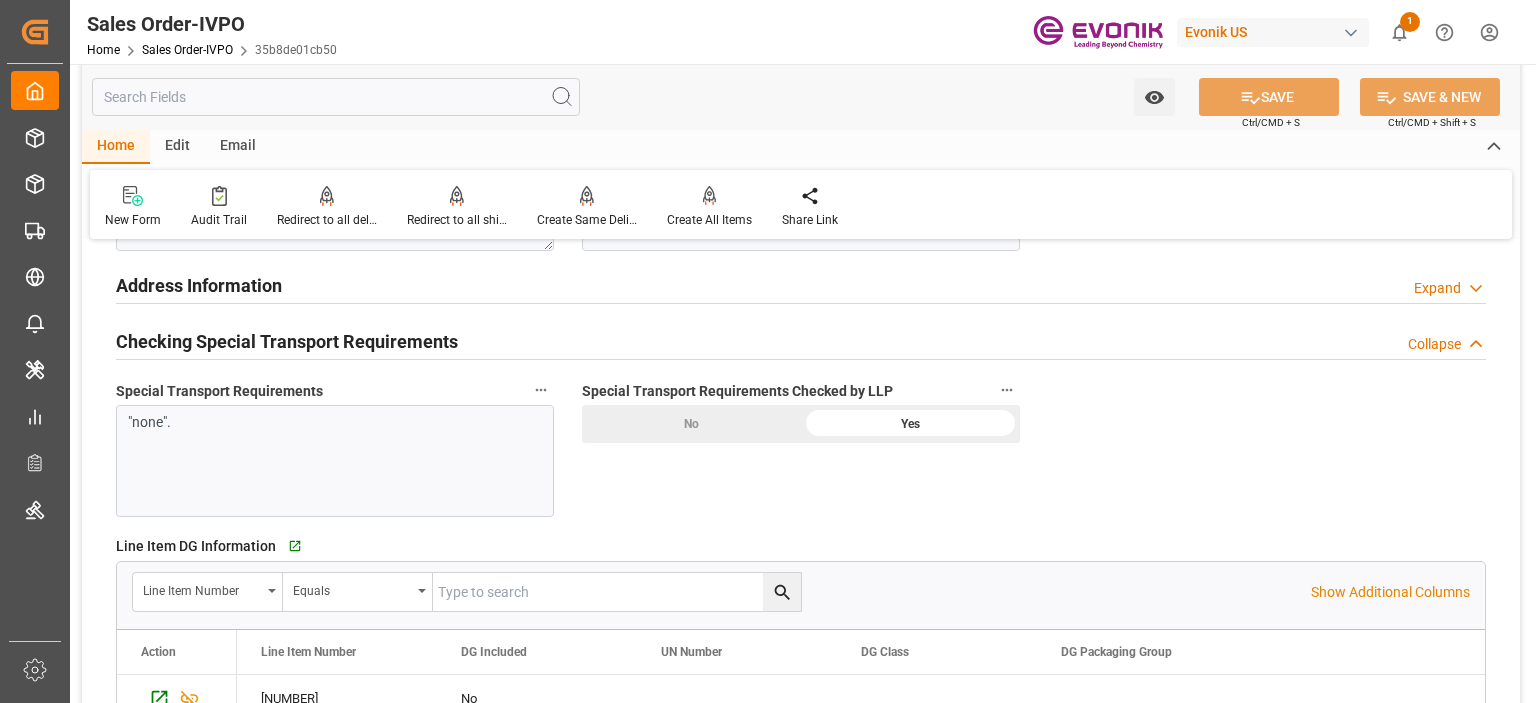 scroll, scrollTop: 2600, scrollLeft: 0, axis: vertical 